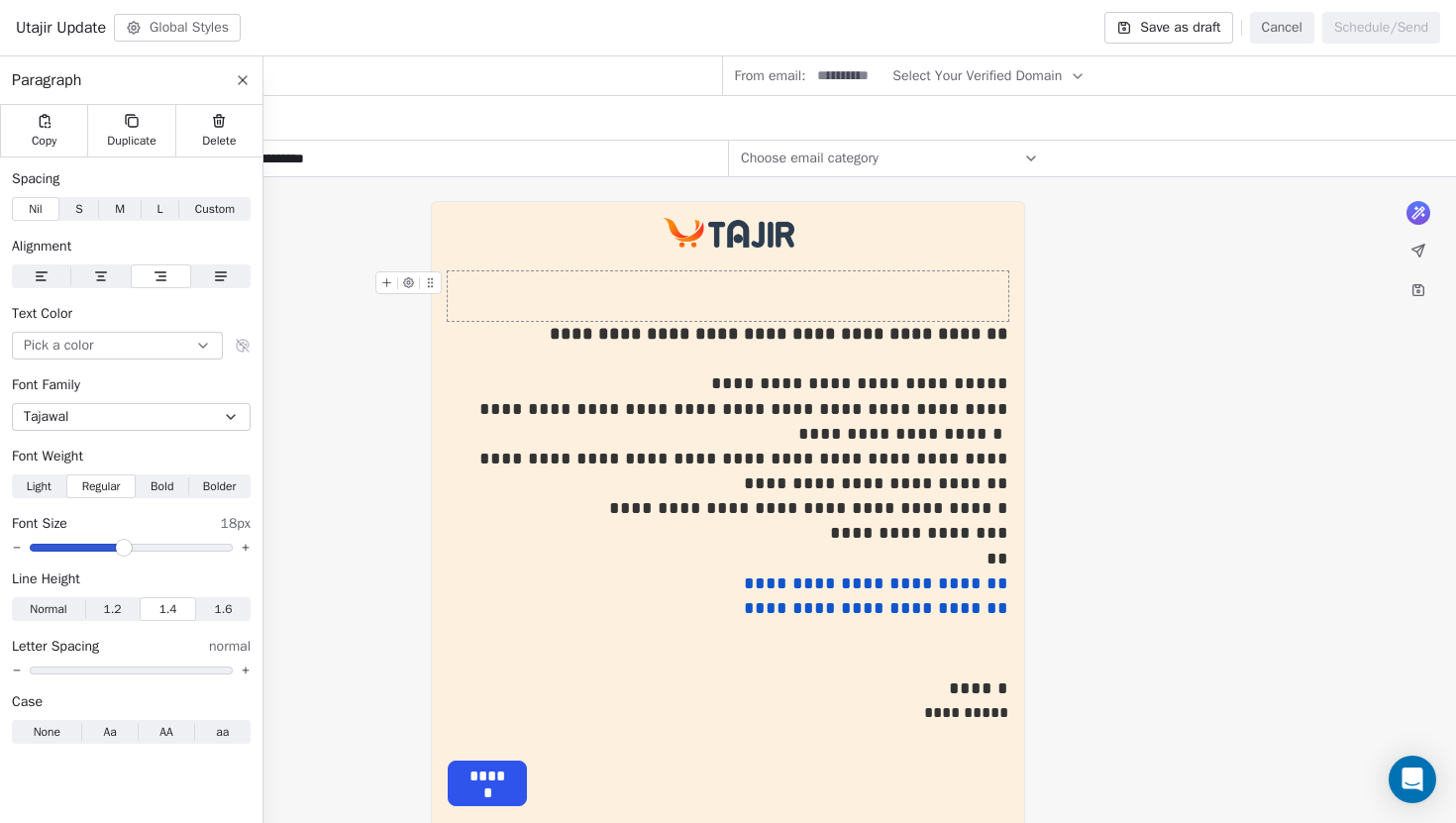 scroll, scrollTop: 0, scrollLeft: 0, axis: both 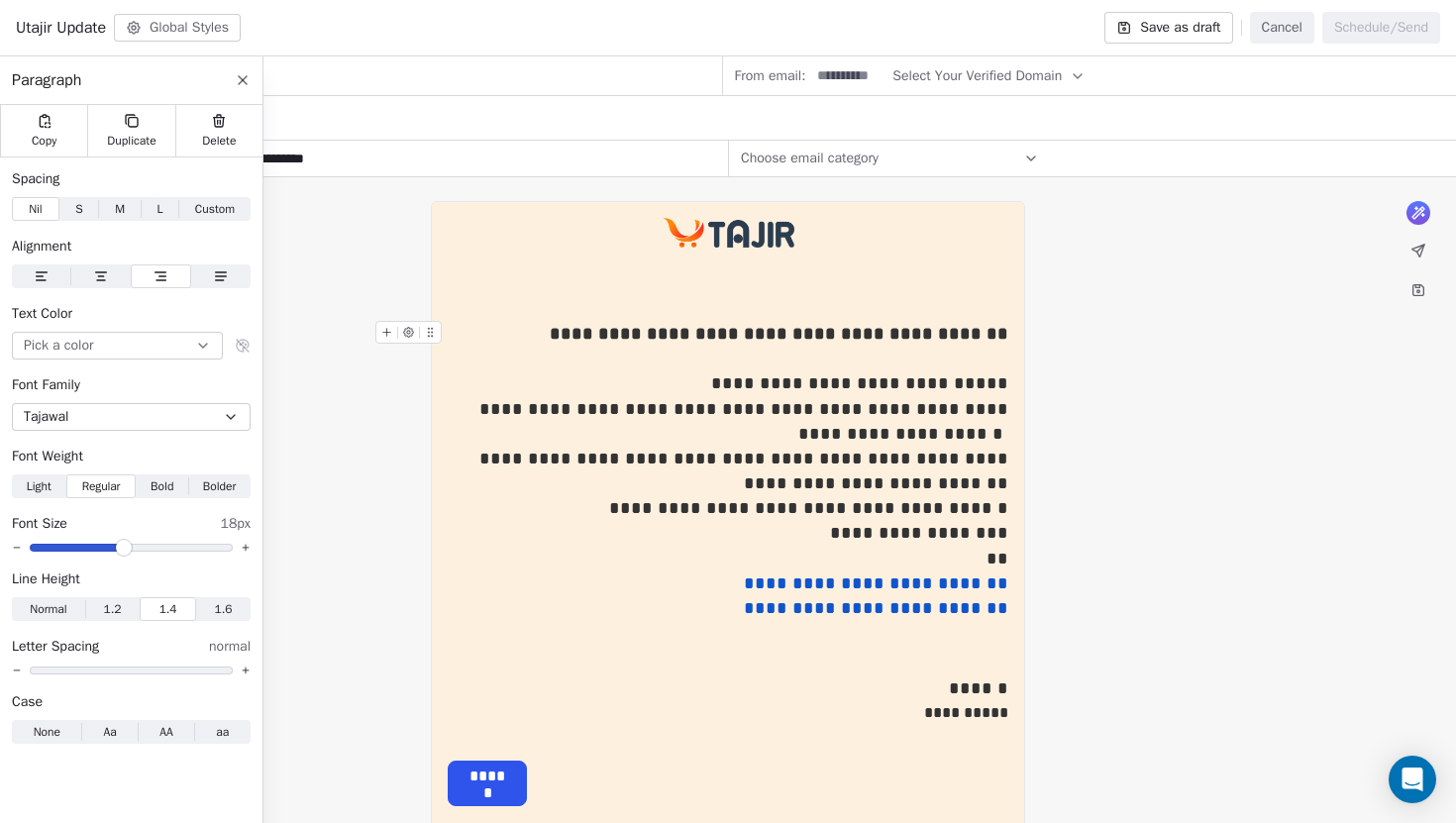 click on "**********" at bounding box center [779, 334] 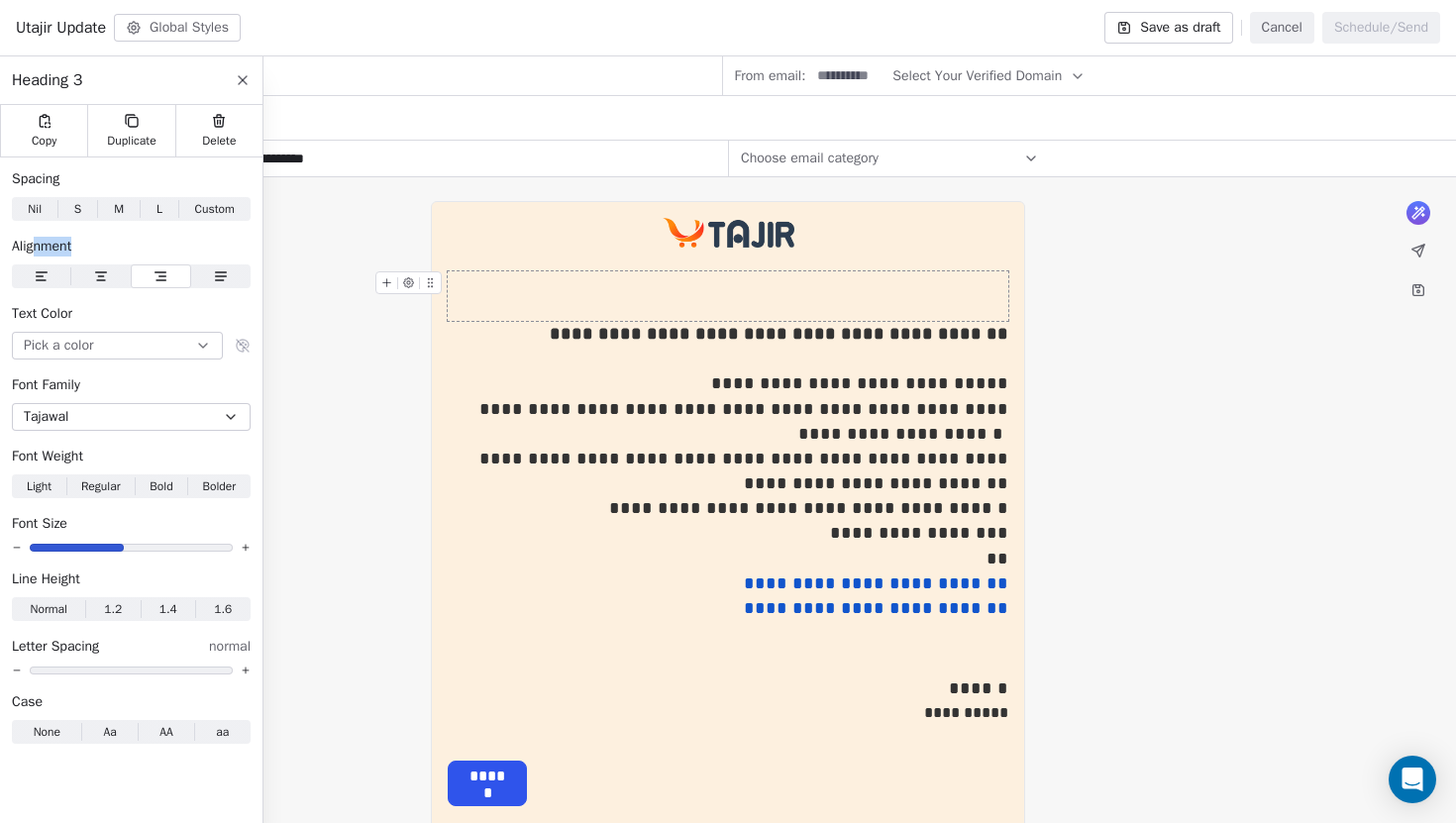 drag, startPoint x: 39, startPoint y: 246, endPoint x: 104, endPoint y: 246, distance: 65 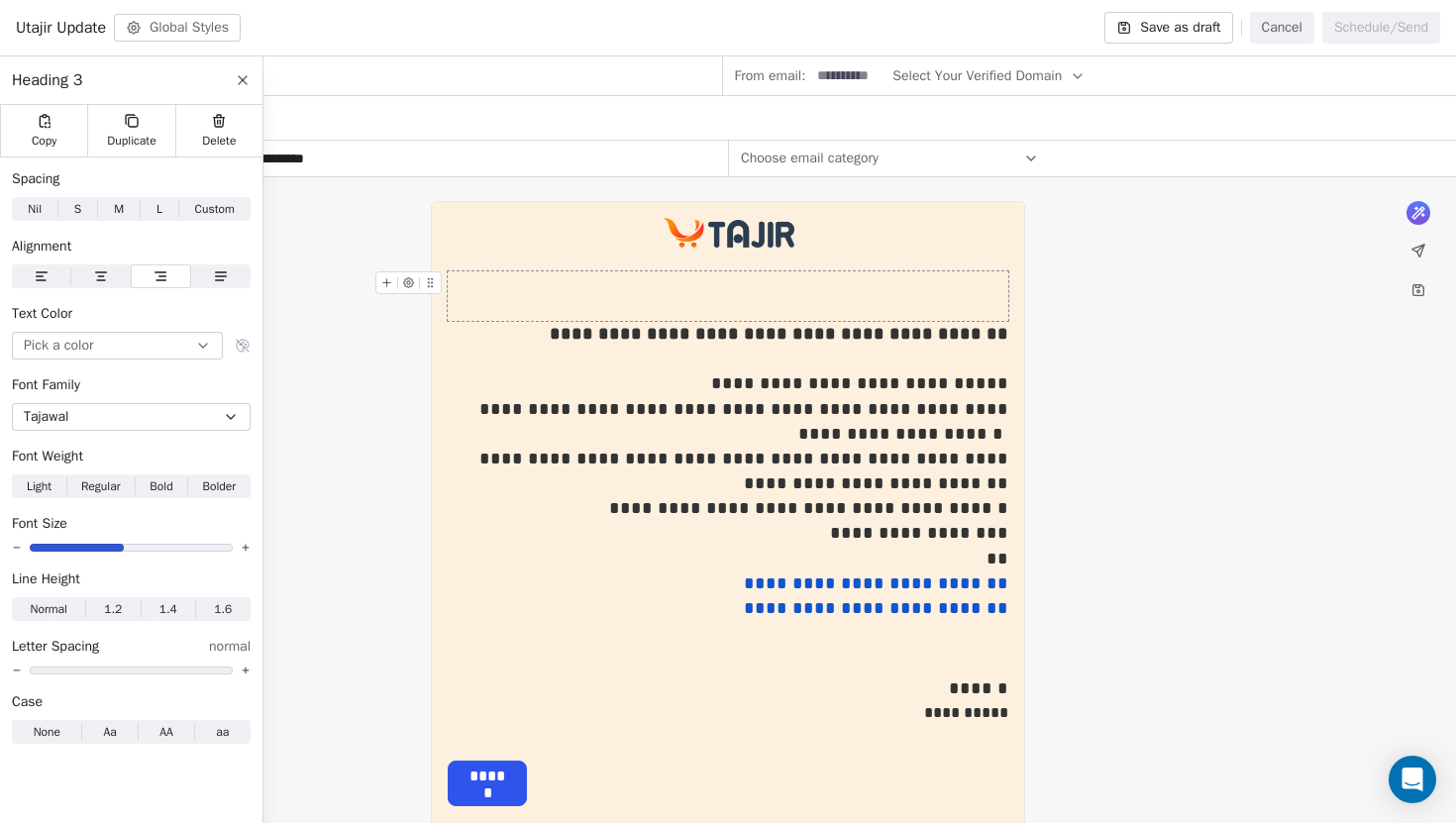 drag, startPoint x: 37, startPoint y: 311, endPoint x: 90, endPoint y: 311, distance: 53 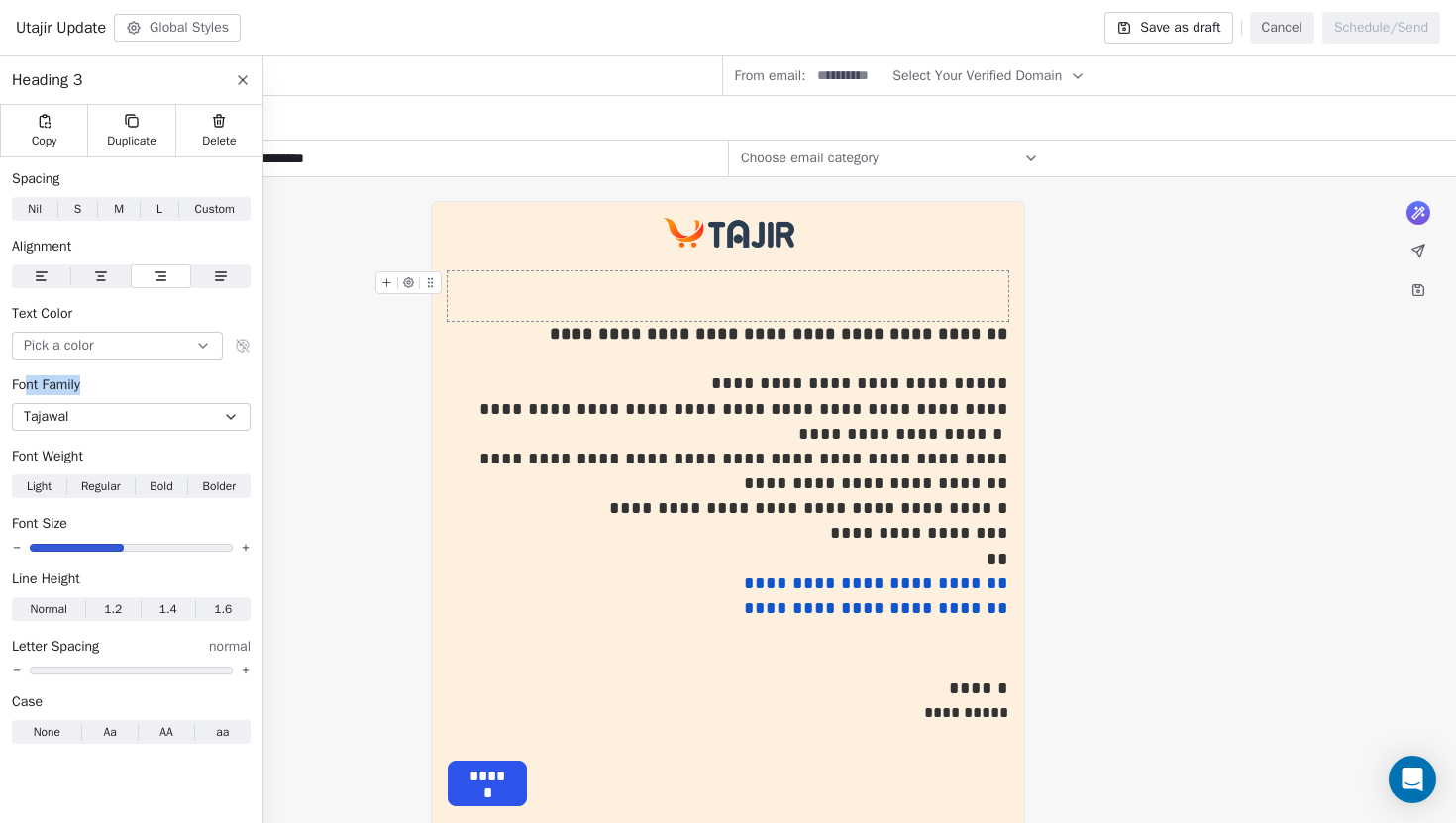 drag, startPoint x: 25, startPoint y: 382, endPoint x: 101, endPoint y: 382, distance: 76 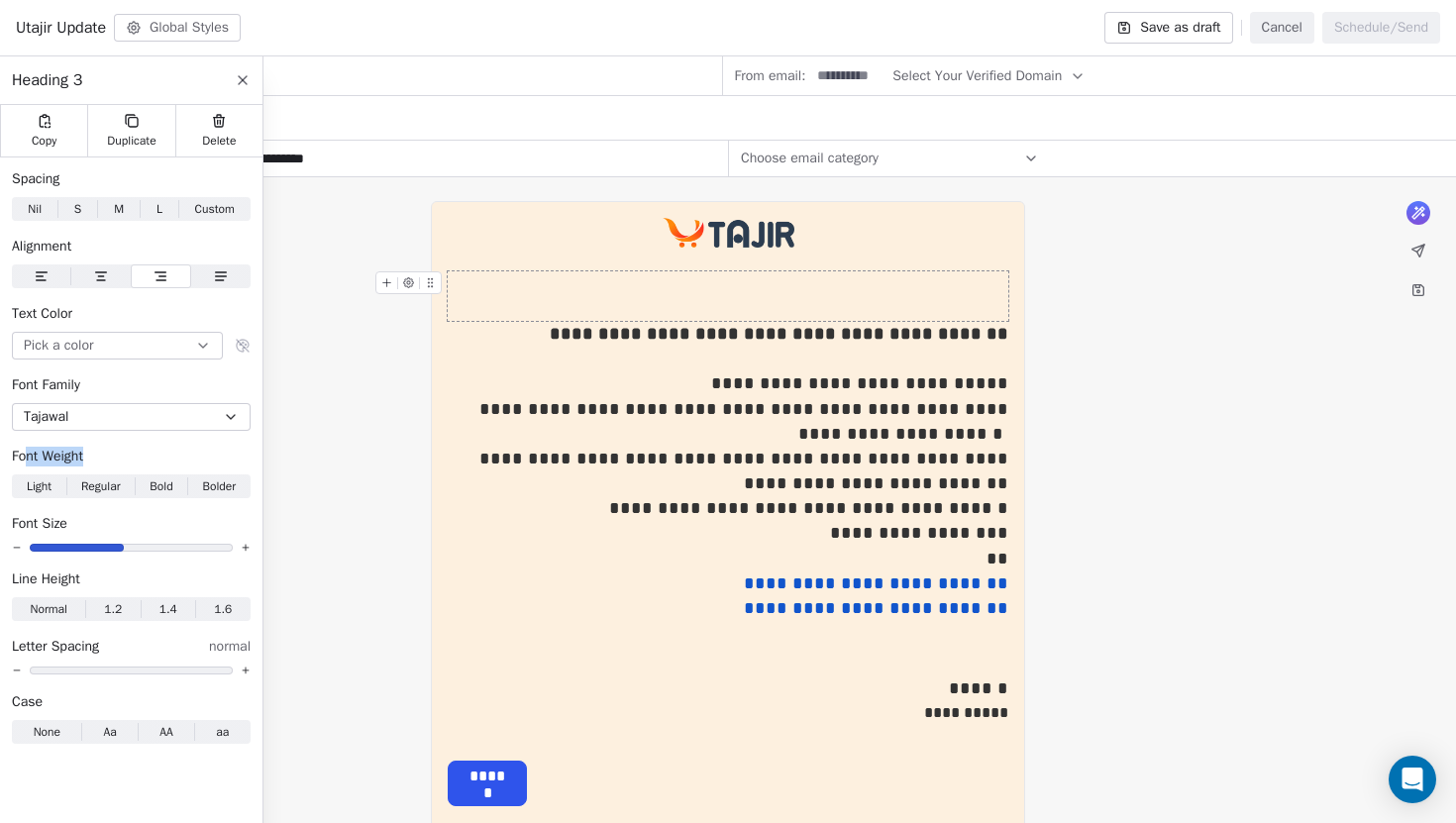 drag, startPoint x: 28, startPoint y: 458, endPoint x: 106, endPoint y: 454, distance: 78.102497 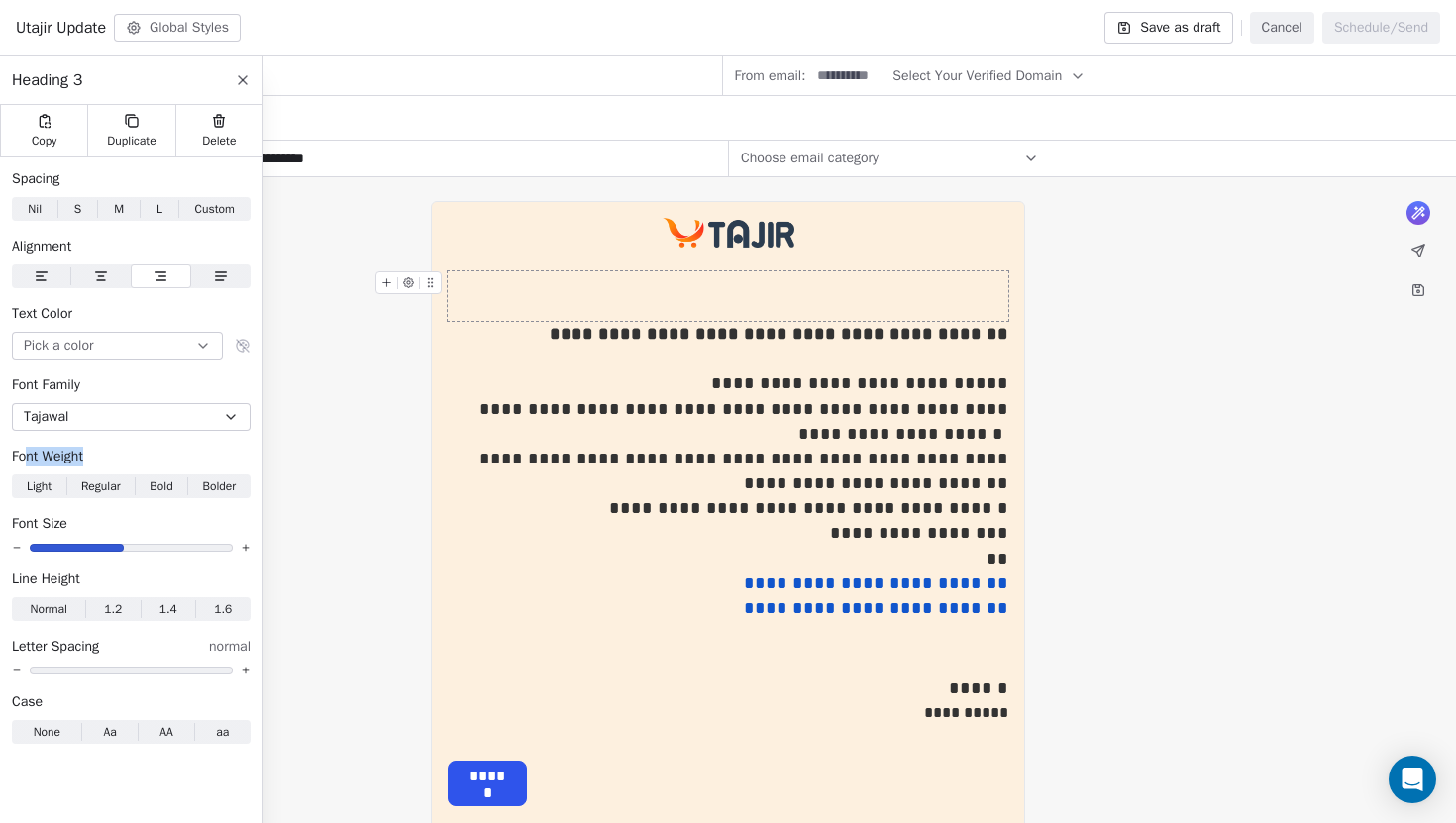 click on "Font Weight" at bounding box center (131, 457) 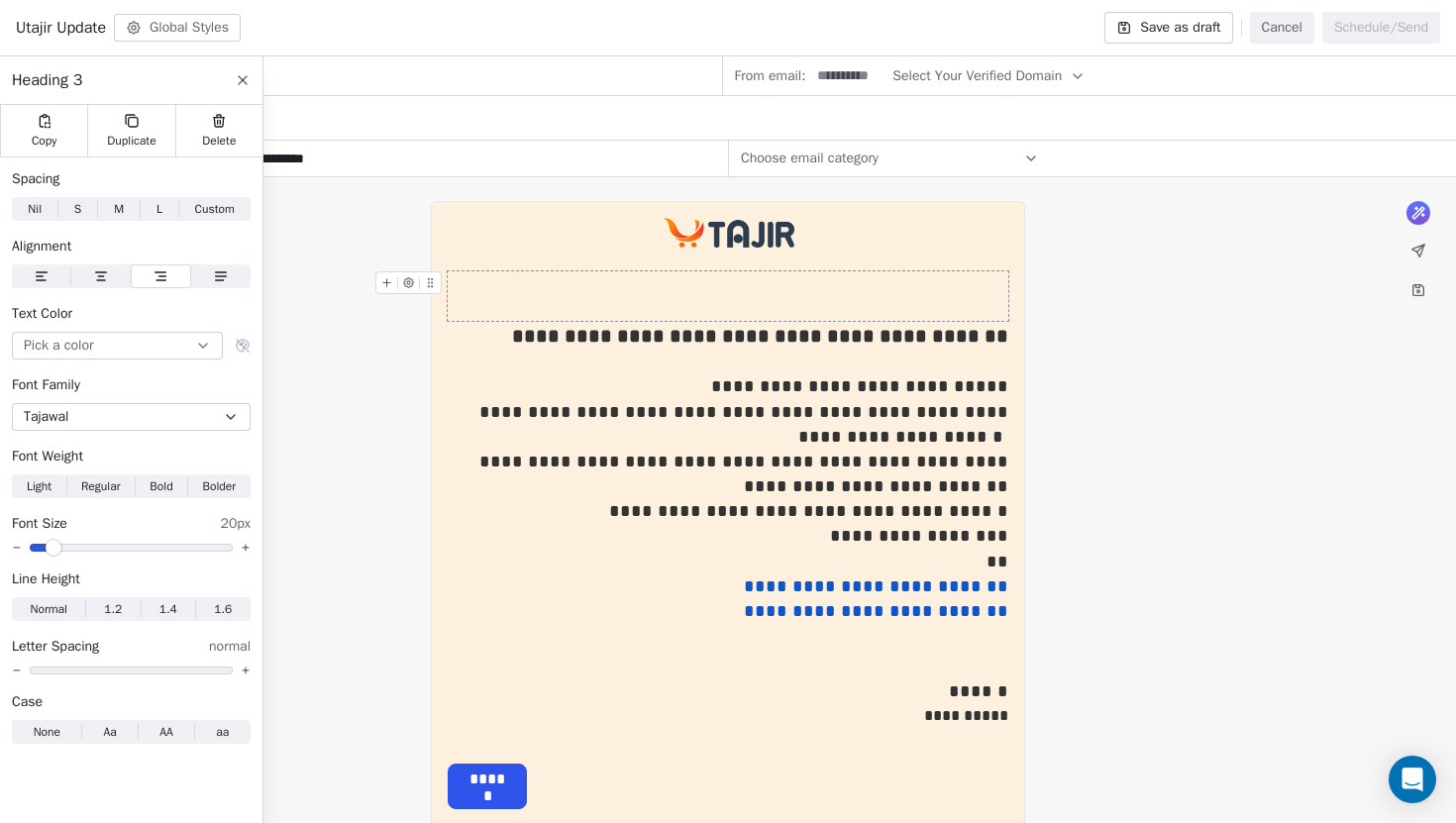 click at bounding box center [39, 548] 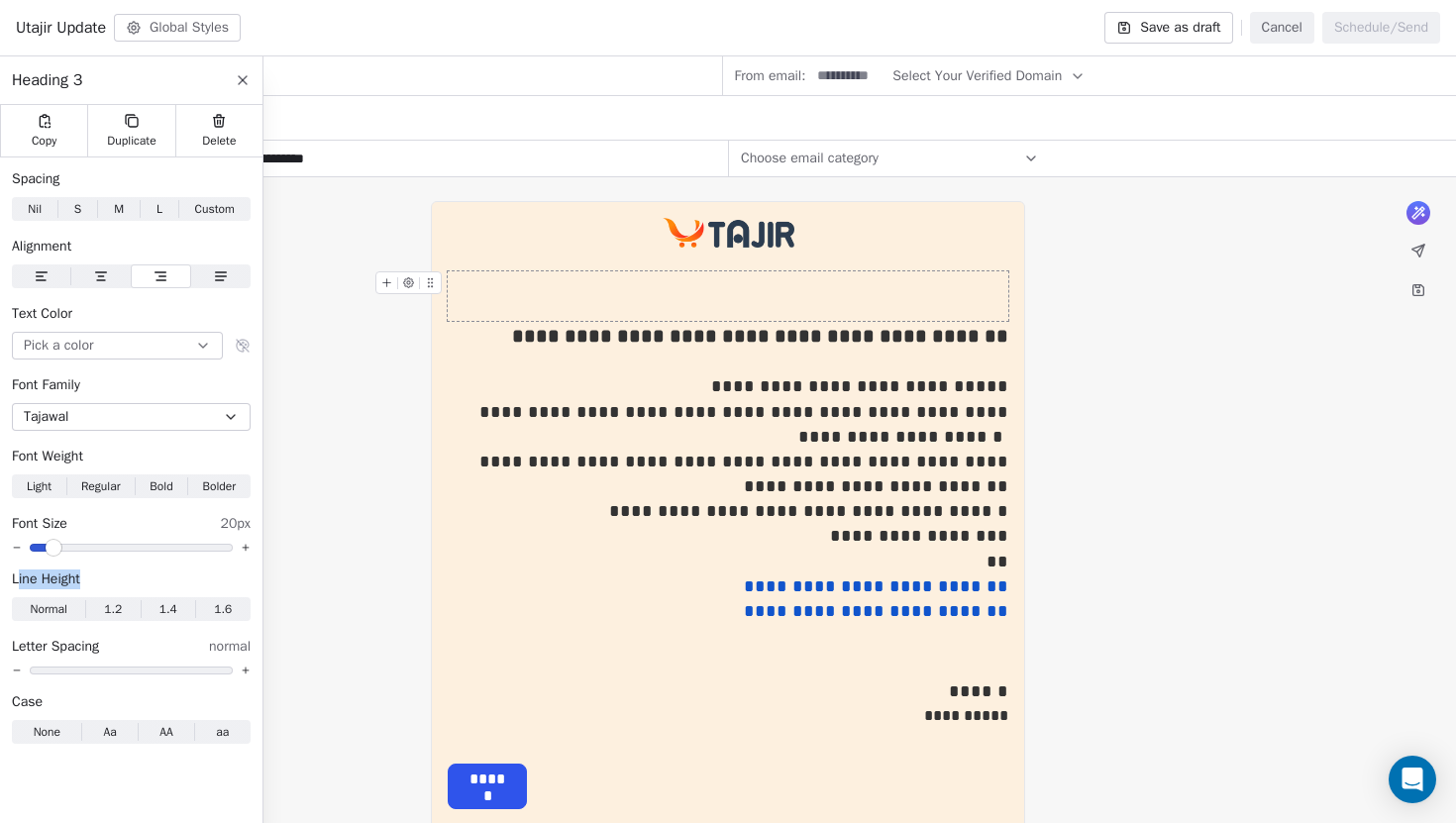 drag, startPoint x: 18, startPoint y: 580, endPoint x: 89, endPoint y: 581, distance: 71.00704 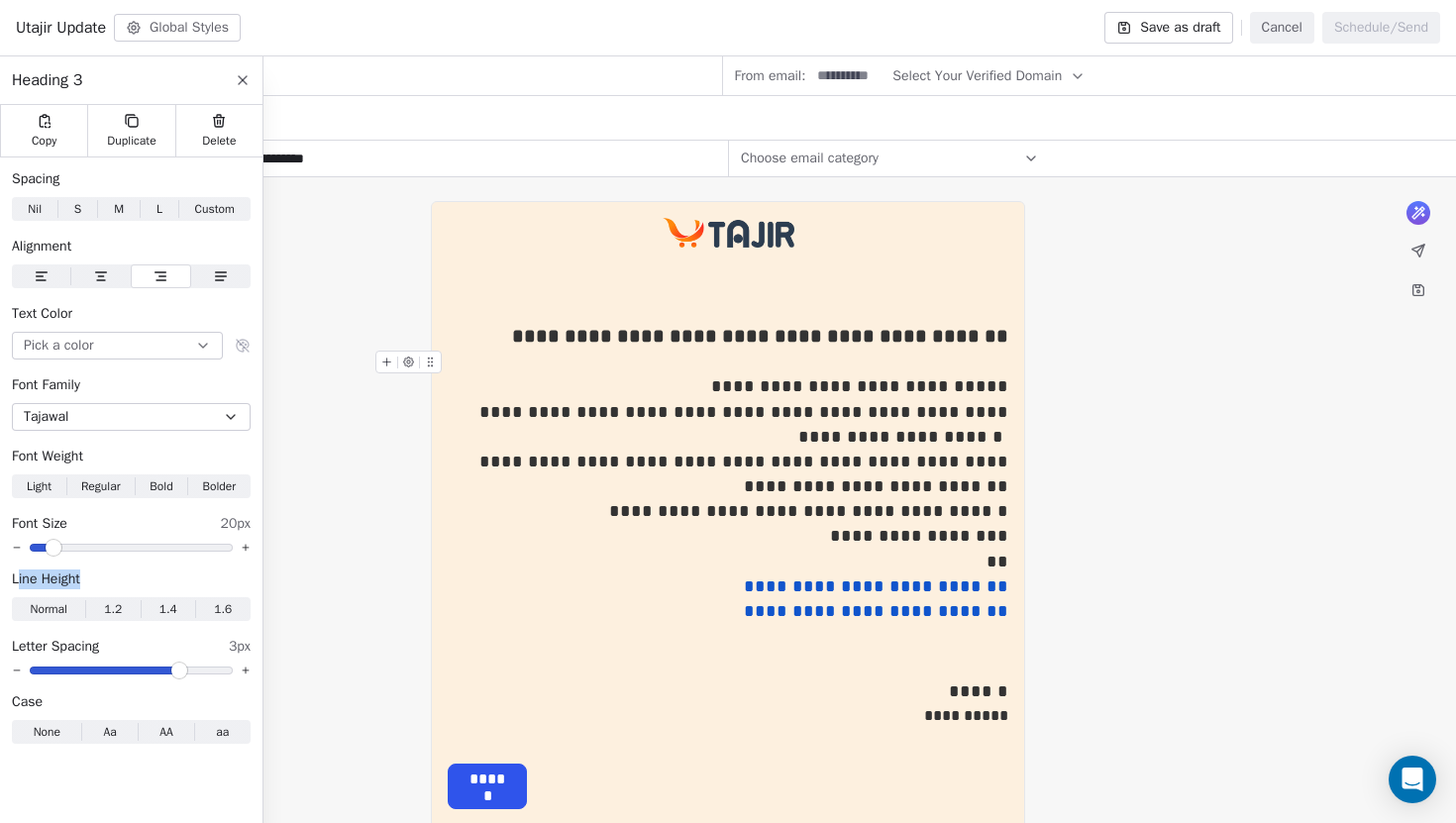 click at bounding box center (131, 670) 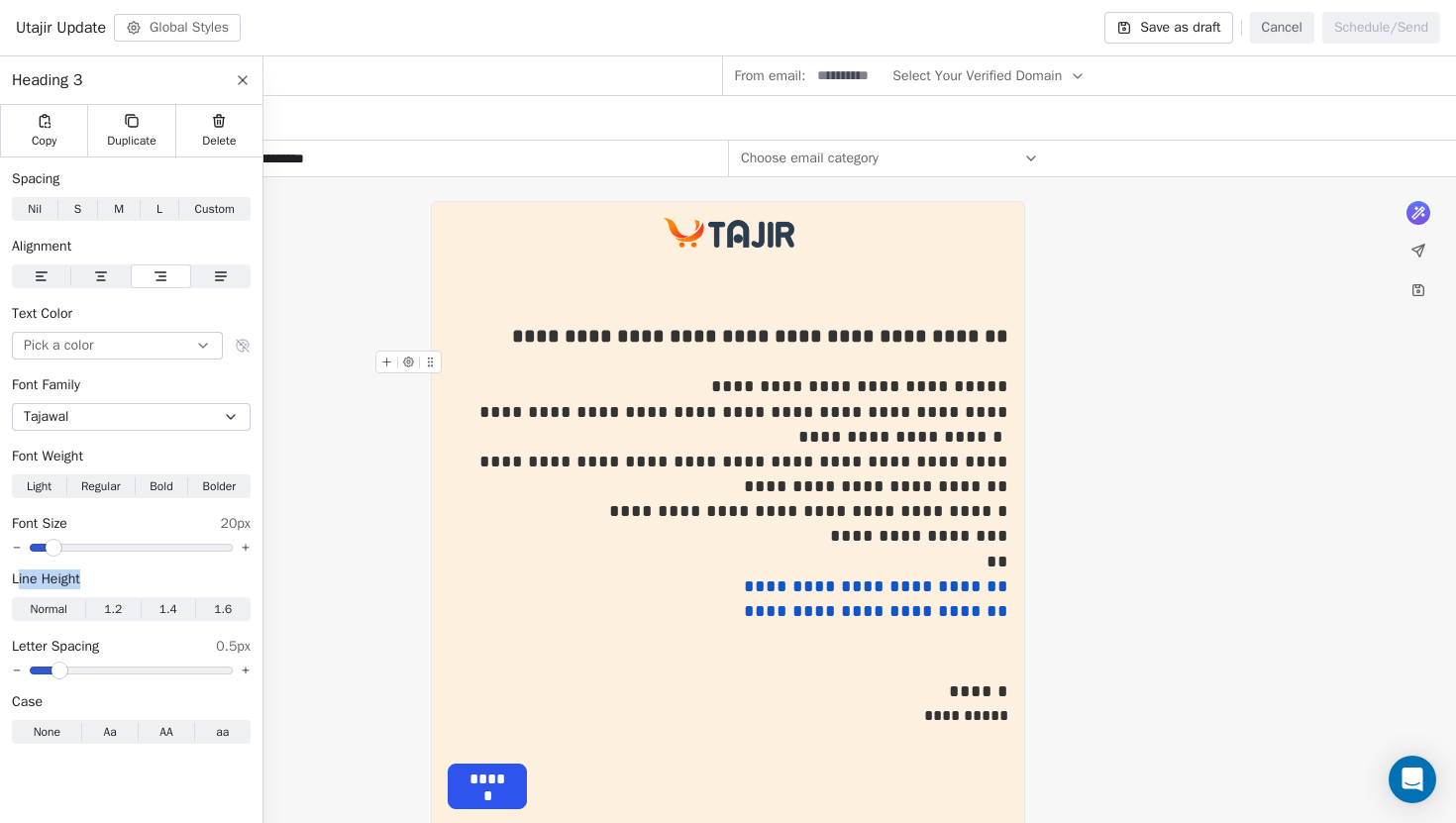 click at bounding box center [59, 670] 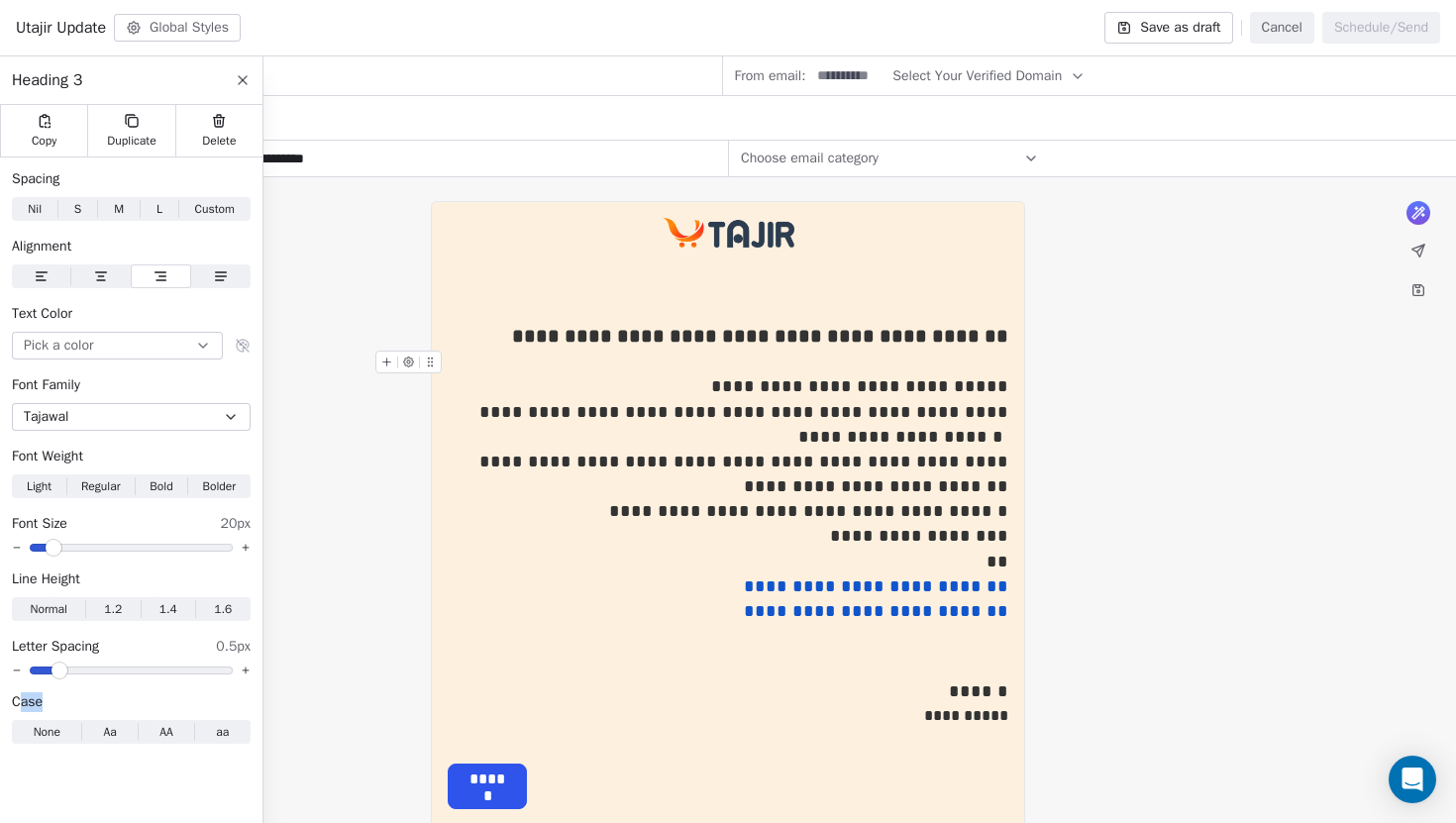 drag, startPoint x: 19, startPoint y: 701, endPoint x: 64, endPoint y: 701, distance: 45 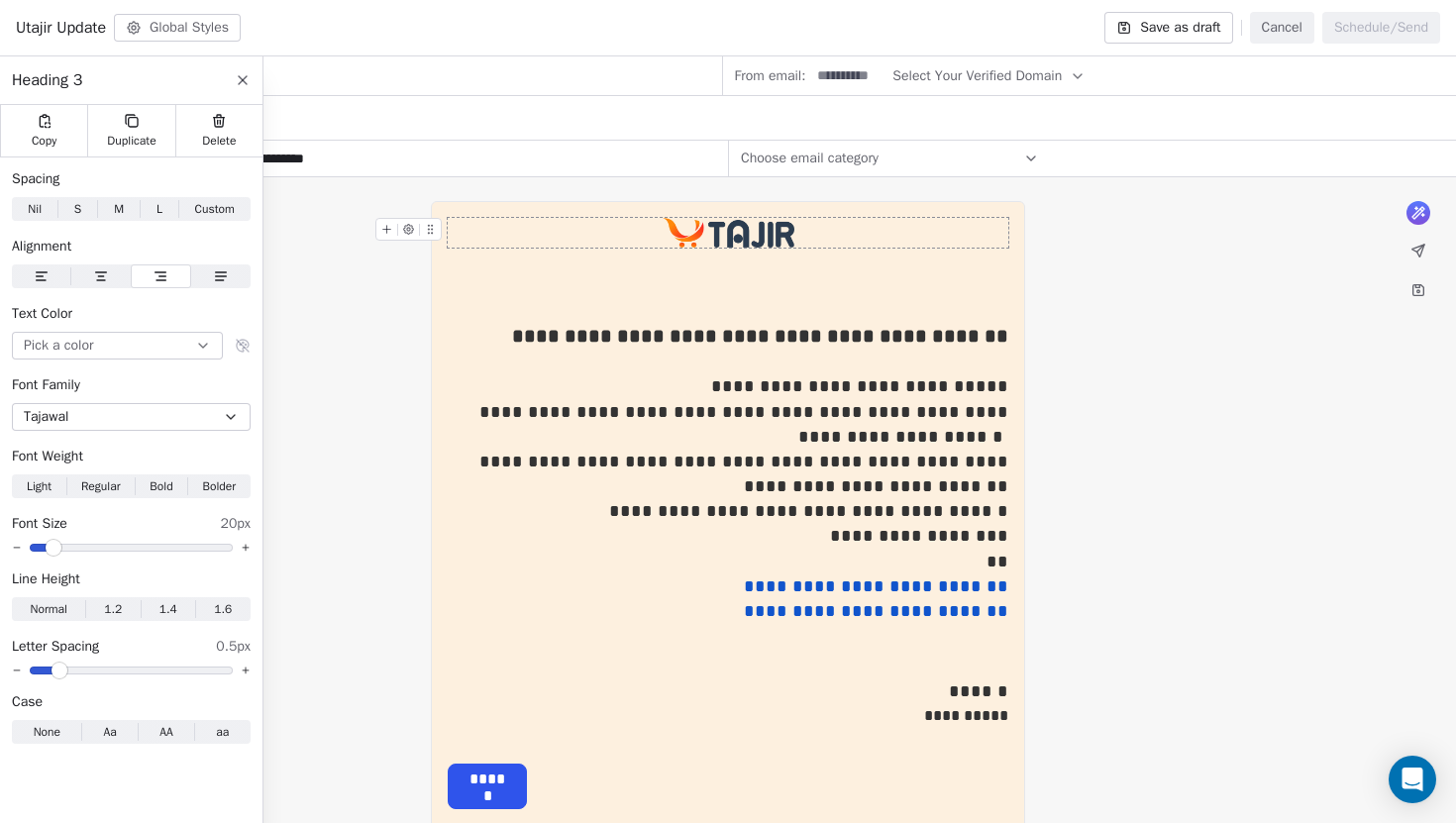 click at bounding box center (728, 233) 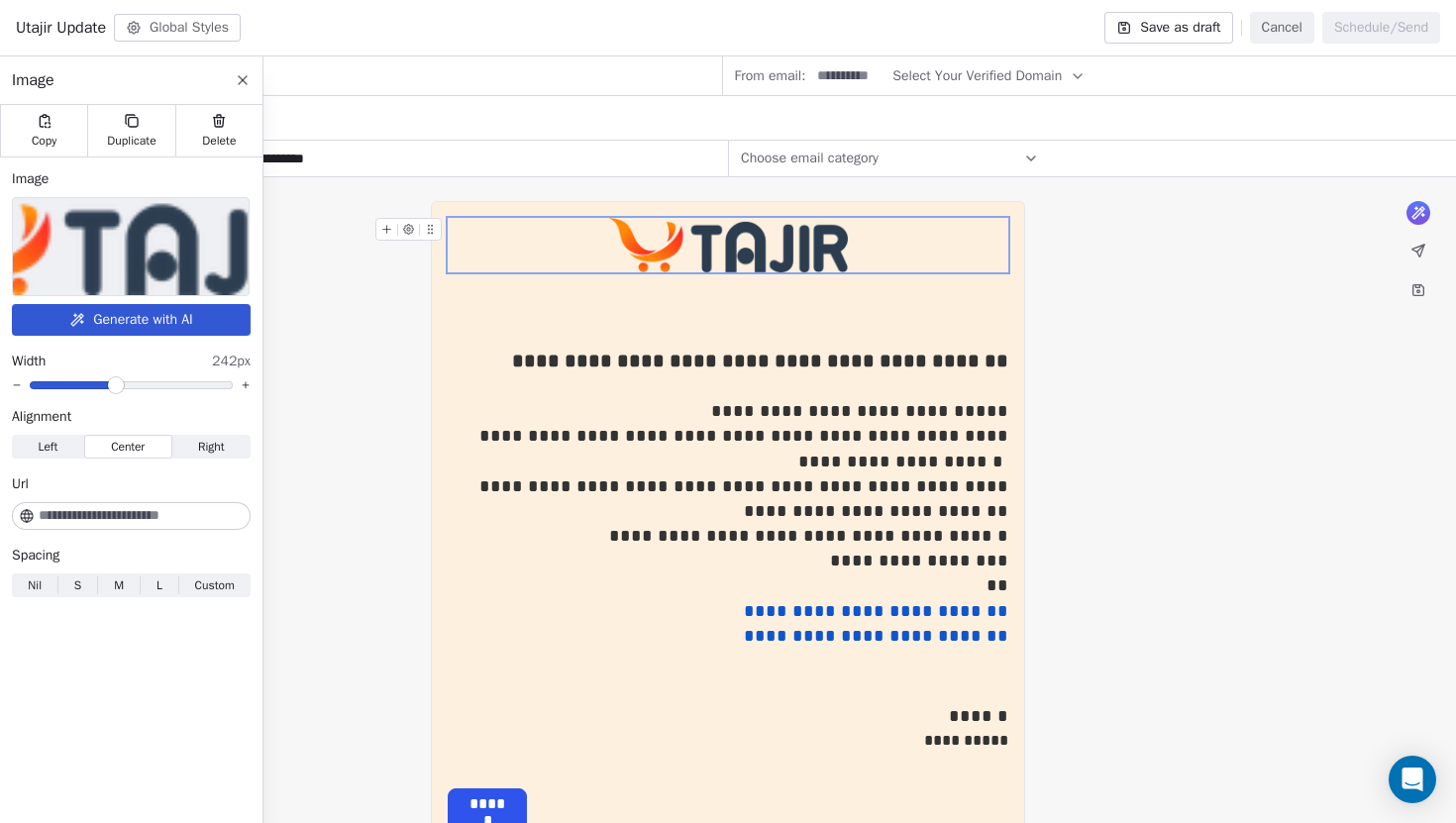 click at bounding box center [116, 385] 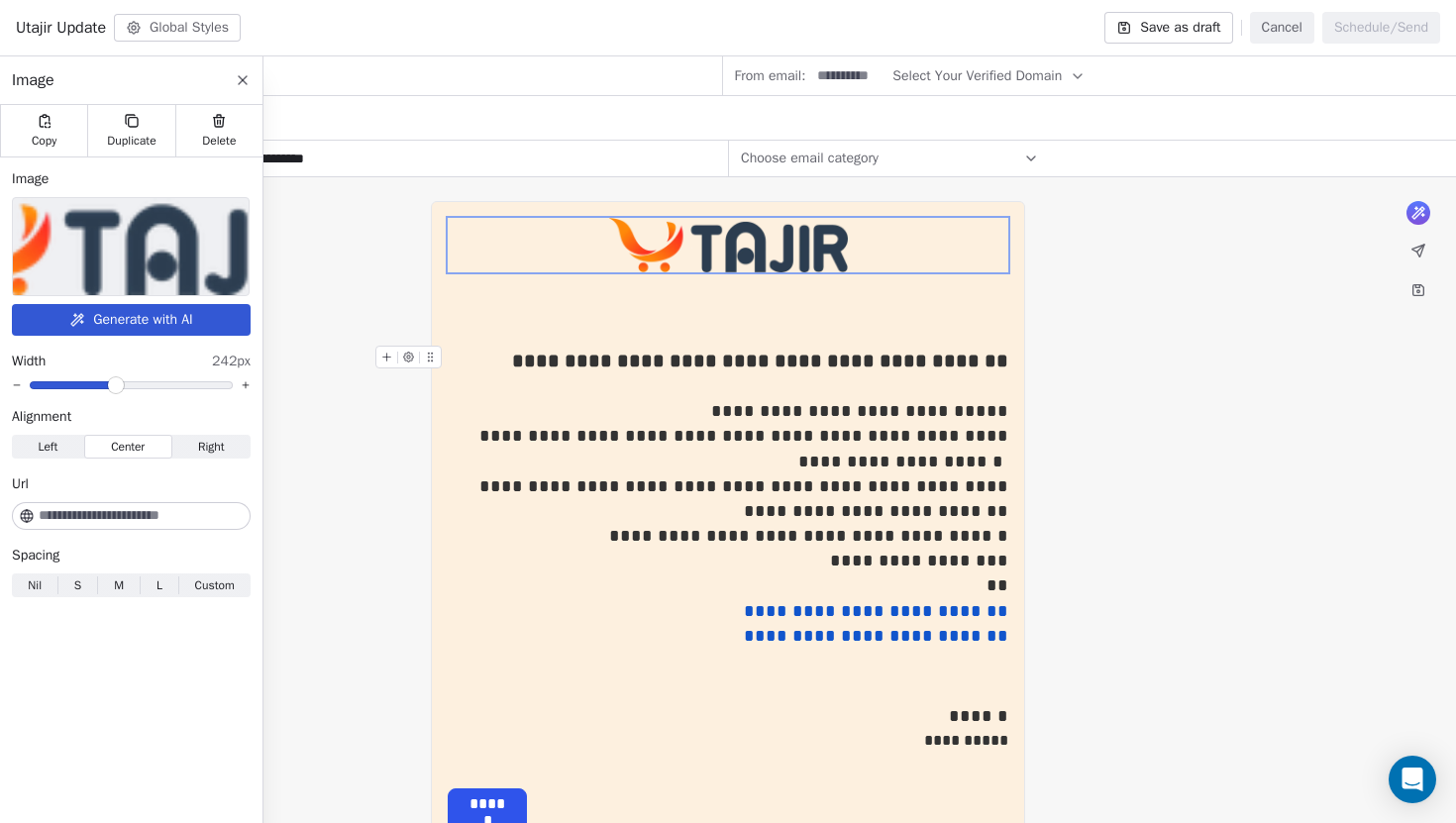 click on "**********" at bounding box center [728, 360] 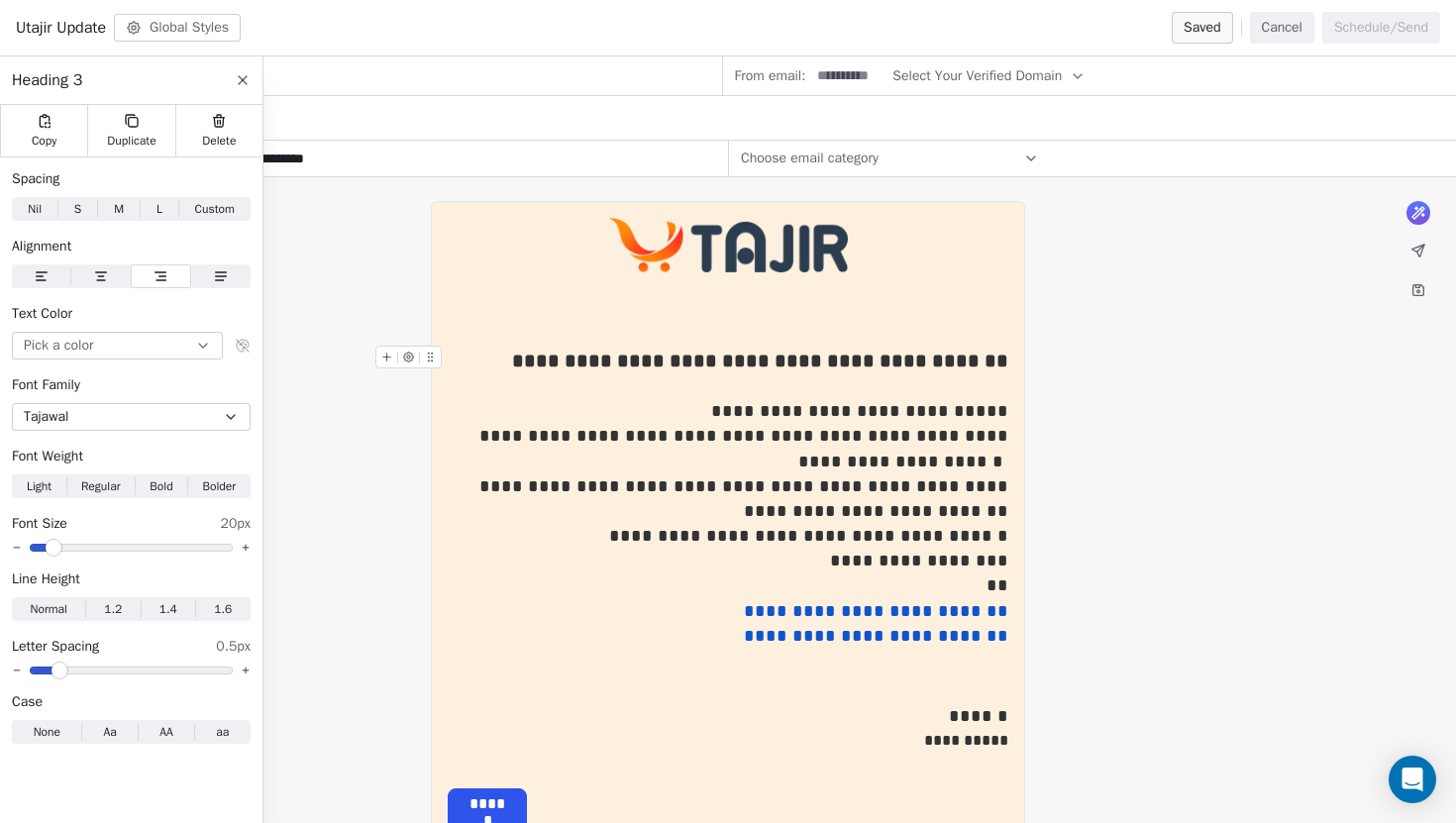 click on "**********" at bounding box center [760, 360] 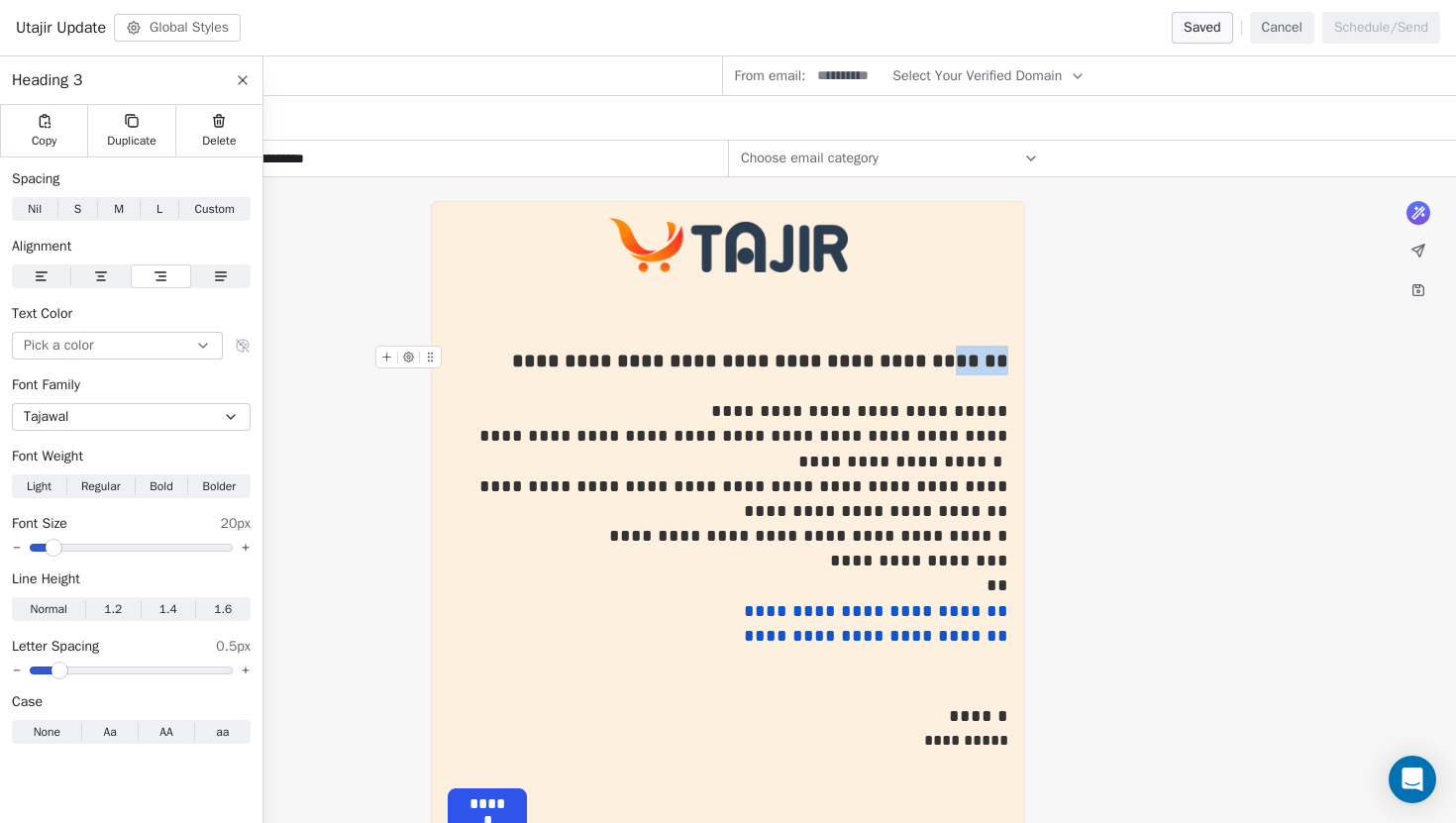 click on "**********" at bounding box center (760, 360) 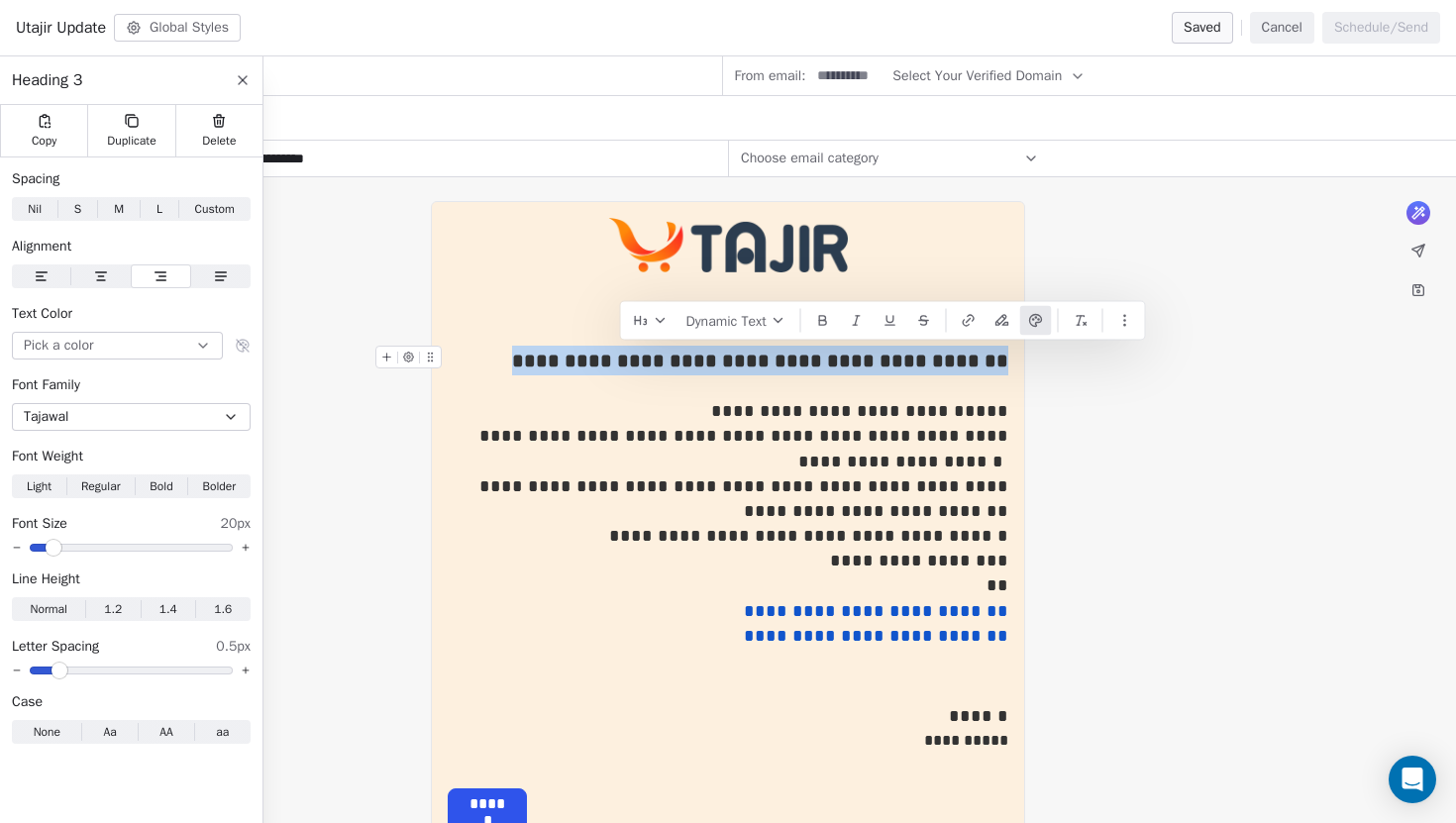 click on "**********" at bounding box center (760, 360) 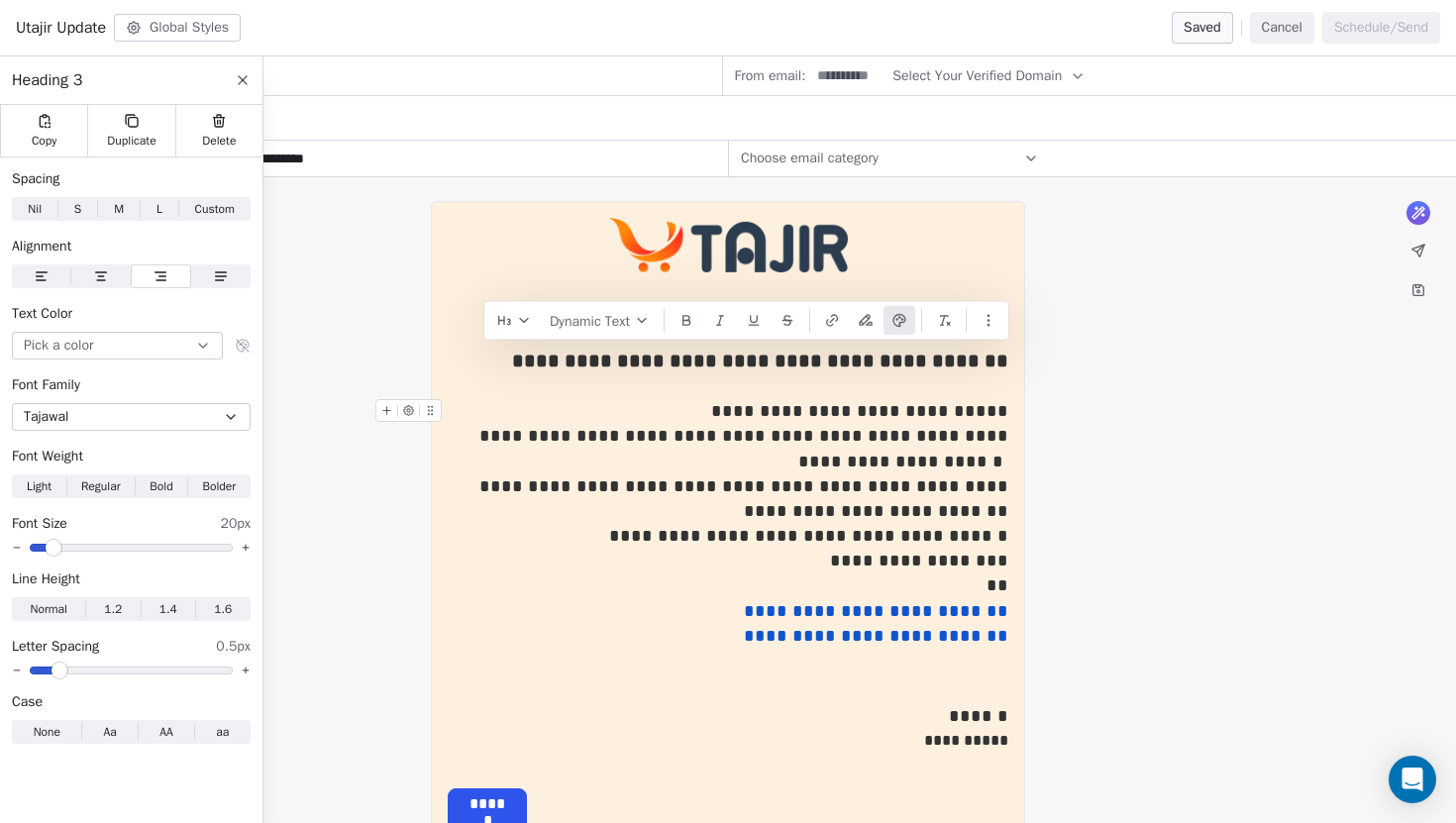 click on "**********" at bounding box center (728, 411) 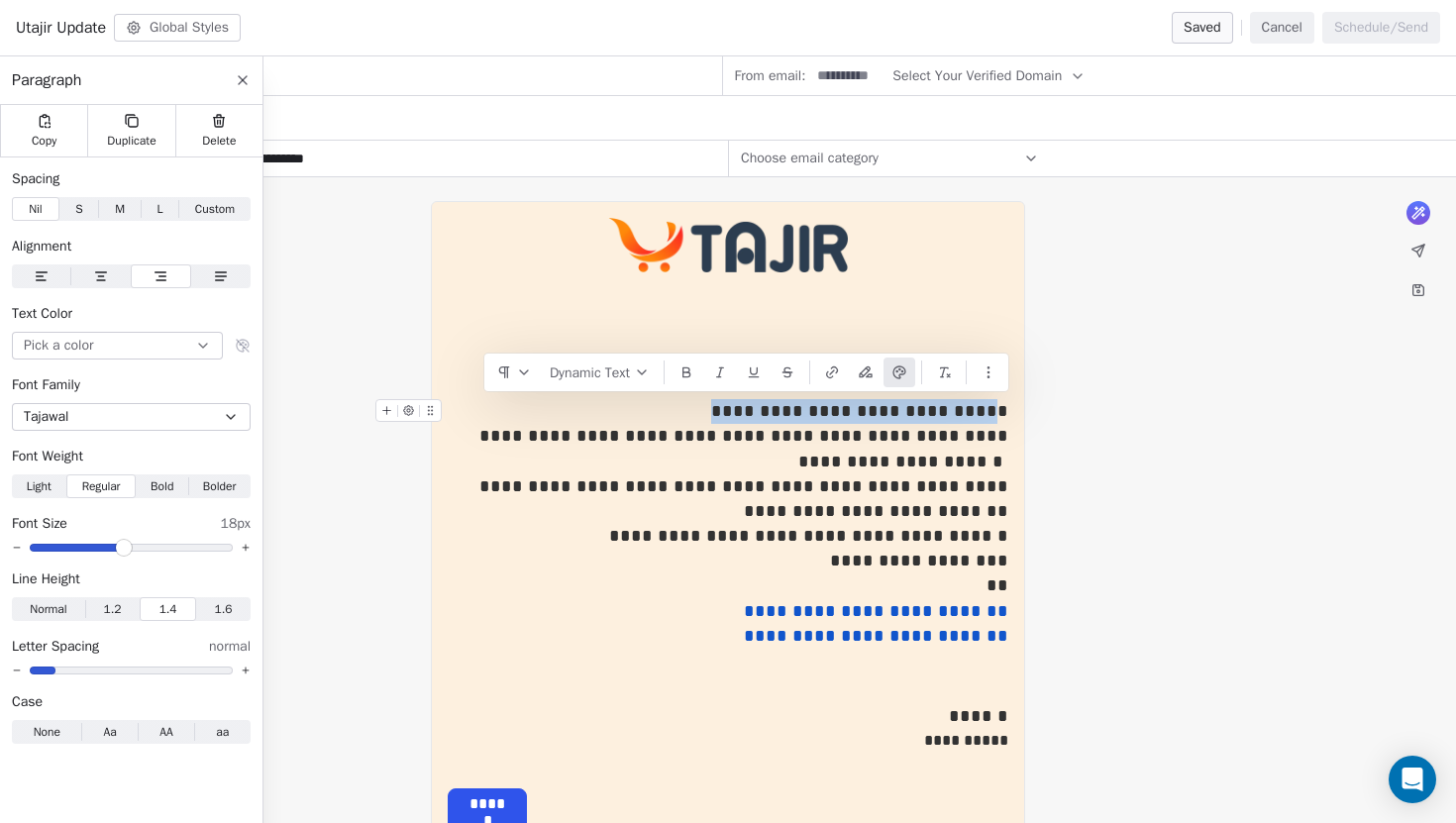 drag, startPoint x: 1006, startPoint y: 408, endPoint x: 814, endPoint y: 406, distance: 192.01042 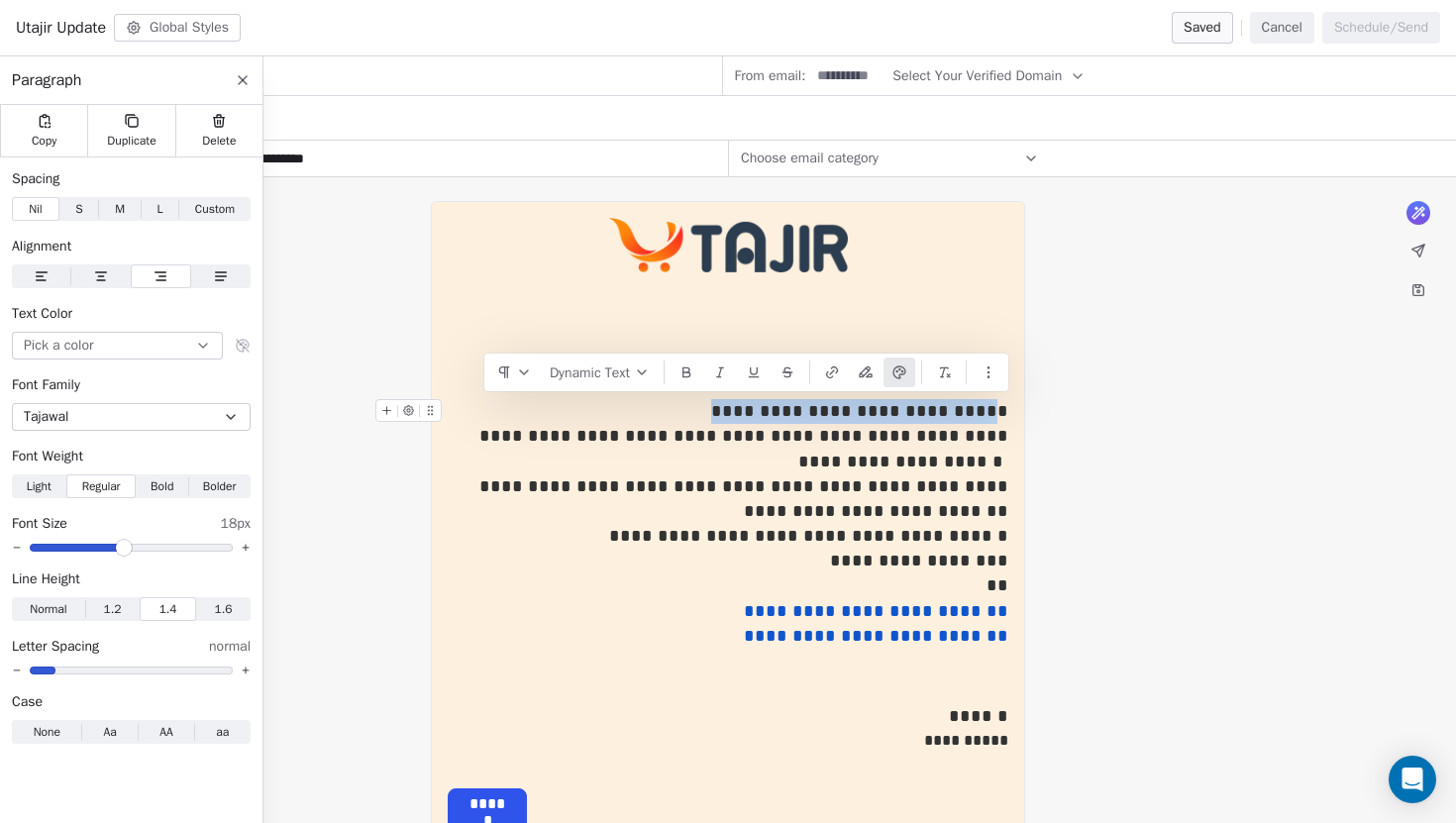 click on "**********" at bounding box center [860, 411] 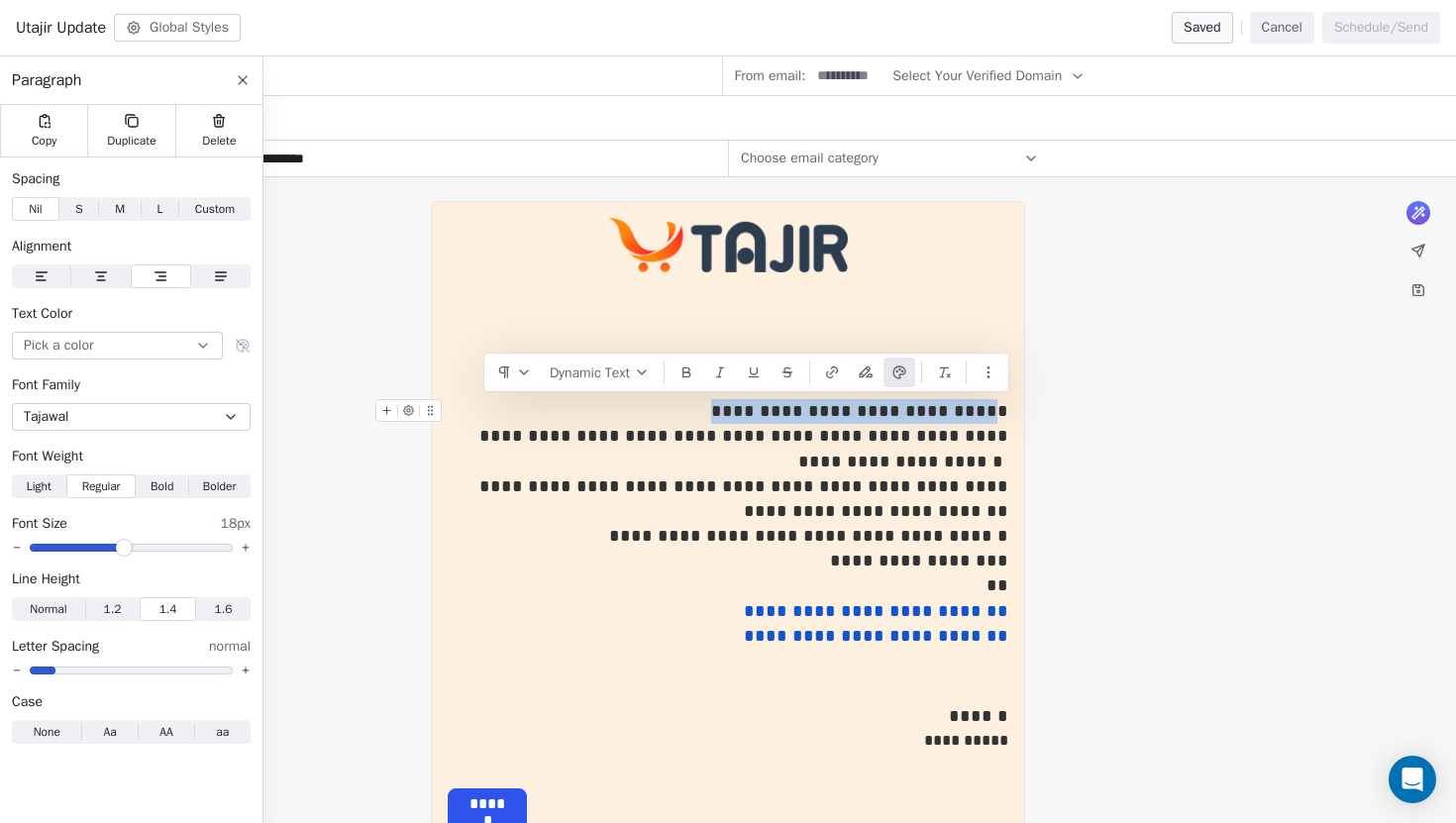 click on "**********" at bounding box center (728, 411) 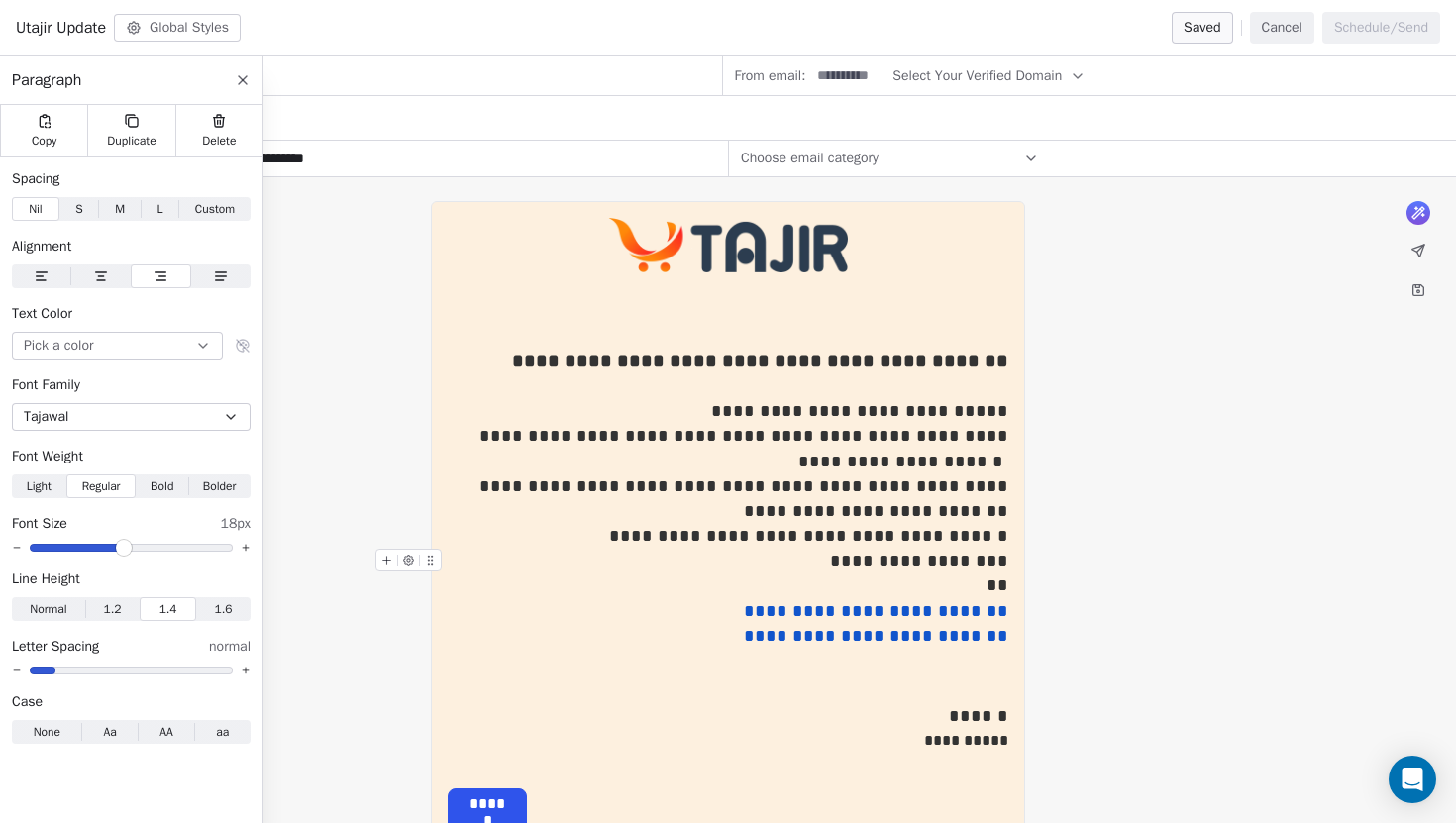 scroll, scrollTop: 163, scrollLeft: 0, axis: vertical 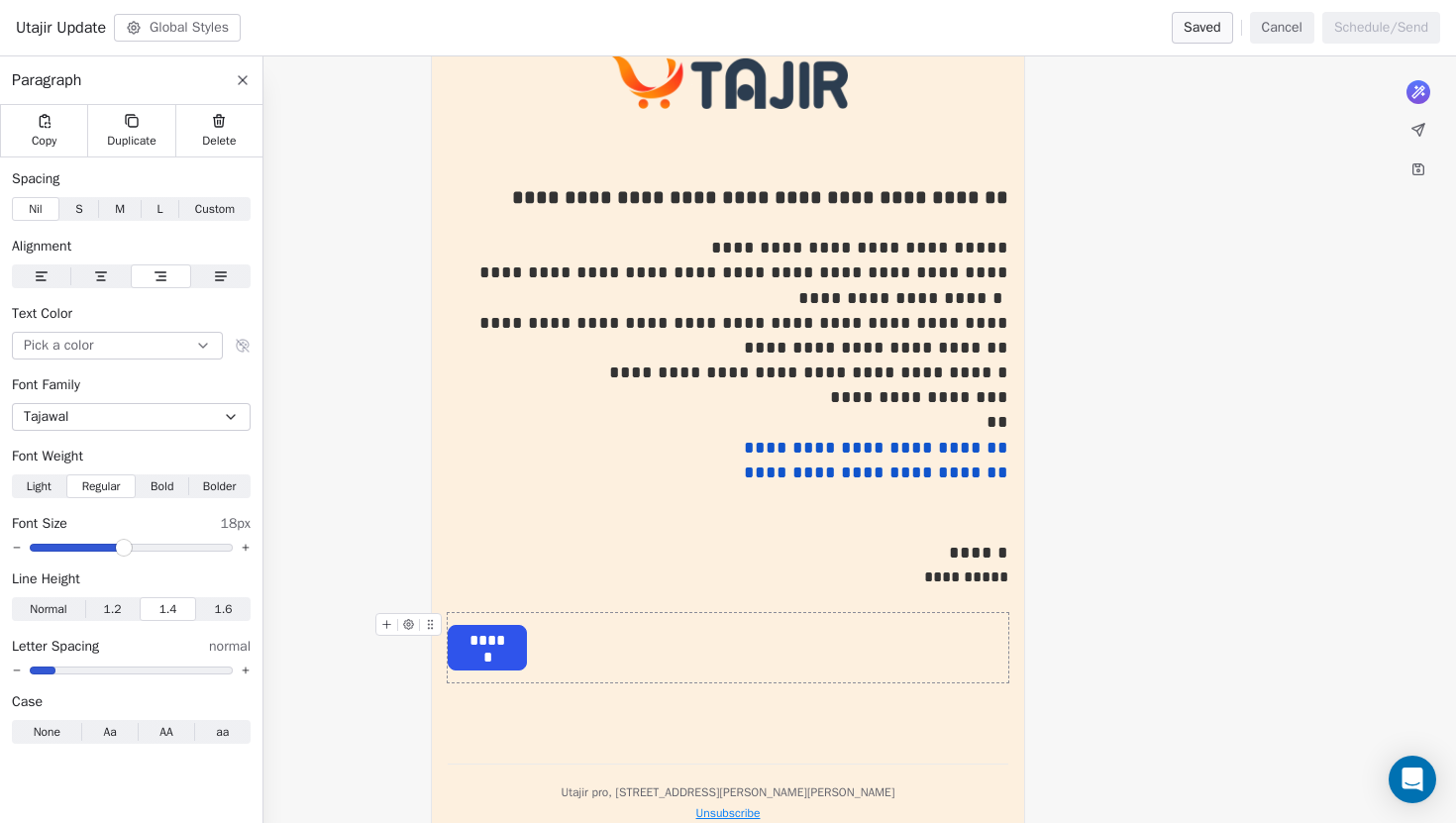 click on "******" at bounding box center [728, 648] 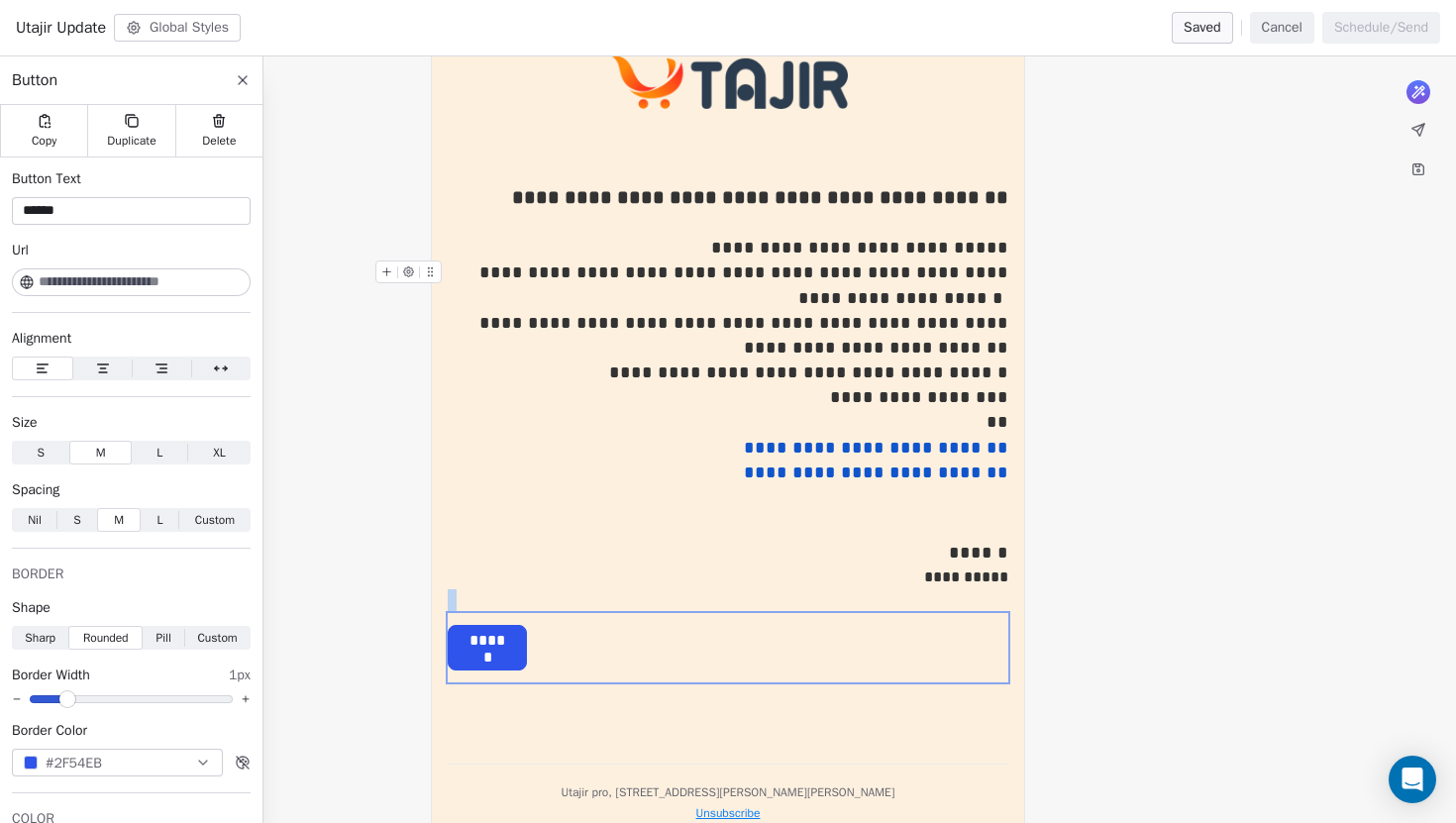 click on "Global Styles" at bounding box center (177, 28) 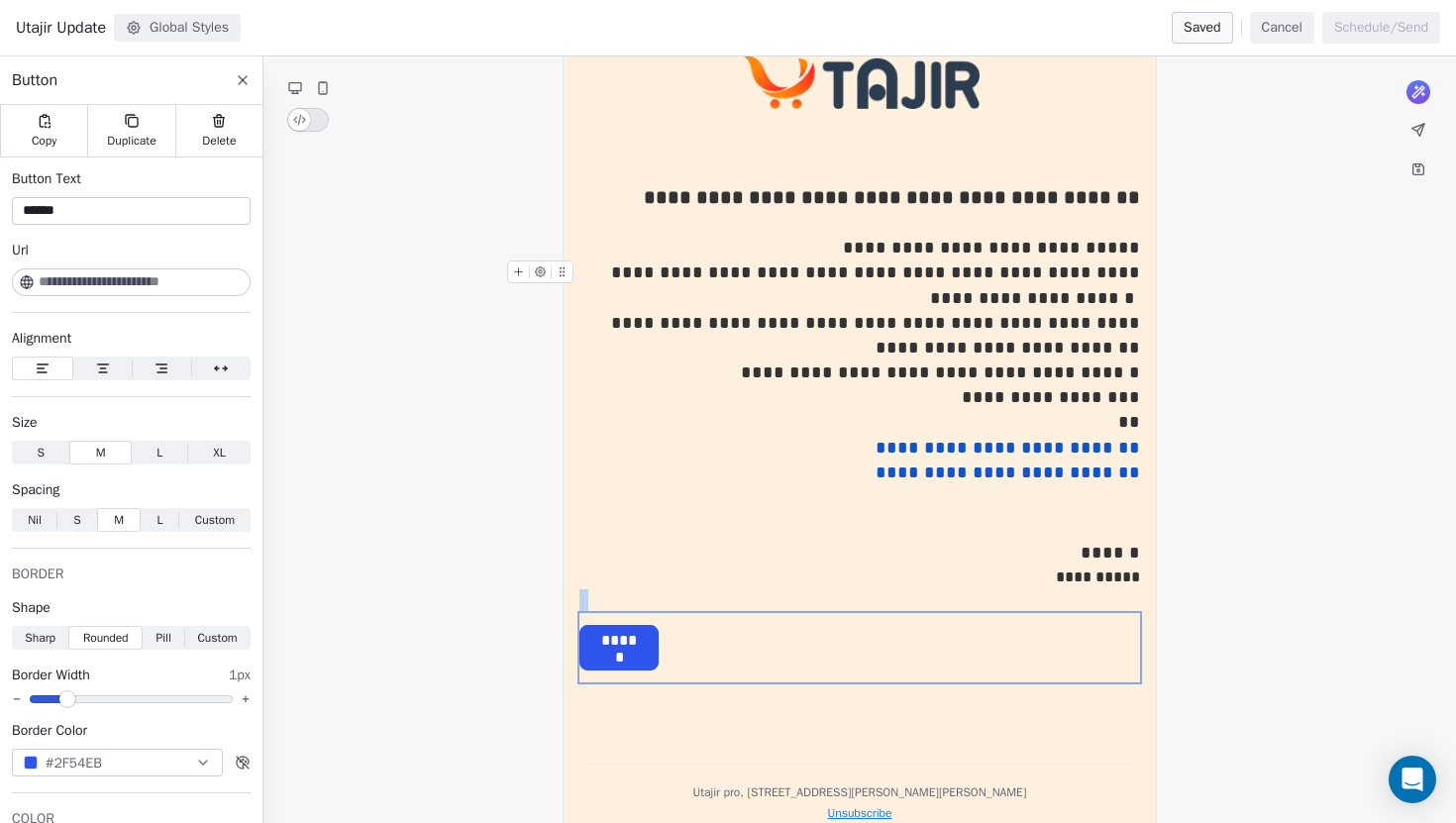 click on "Global Styles" at bounding box center [177, 28] 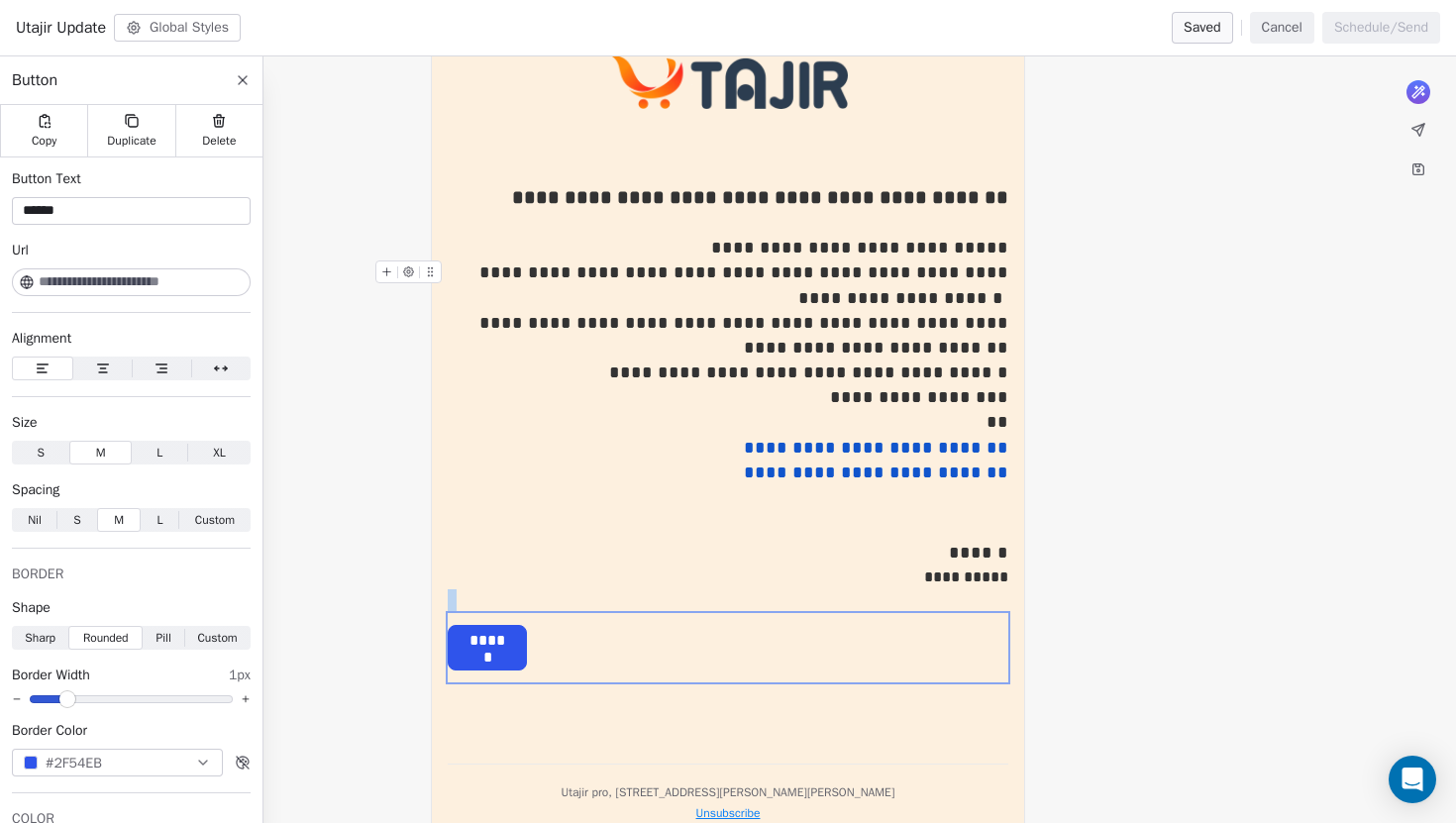 click on "Global Styles" at bounding box center (177, 28) 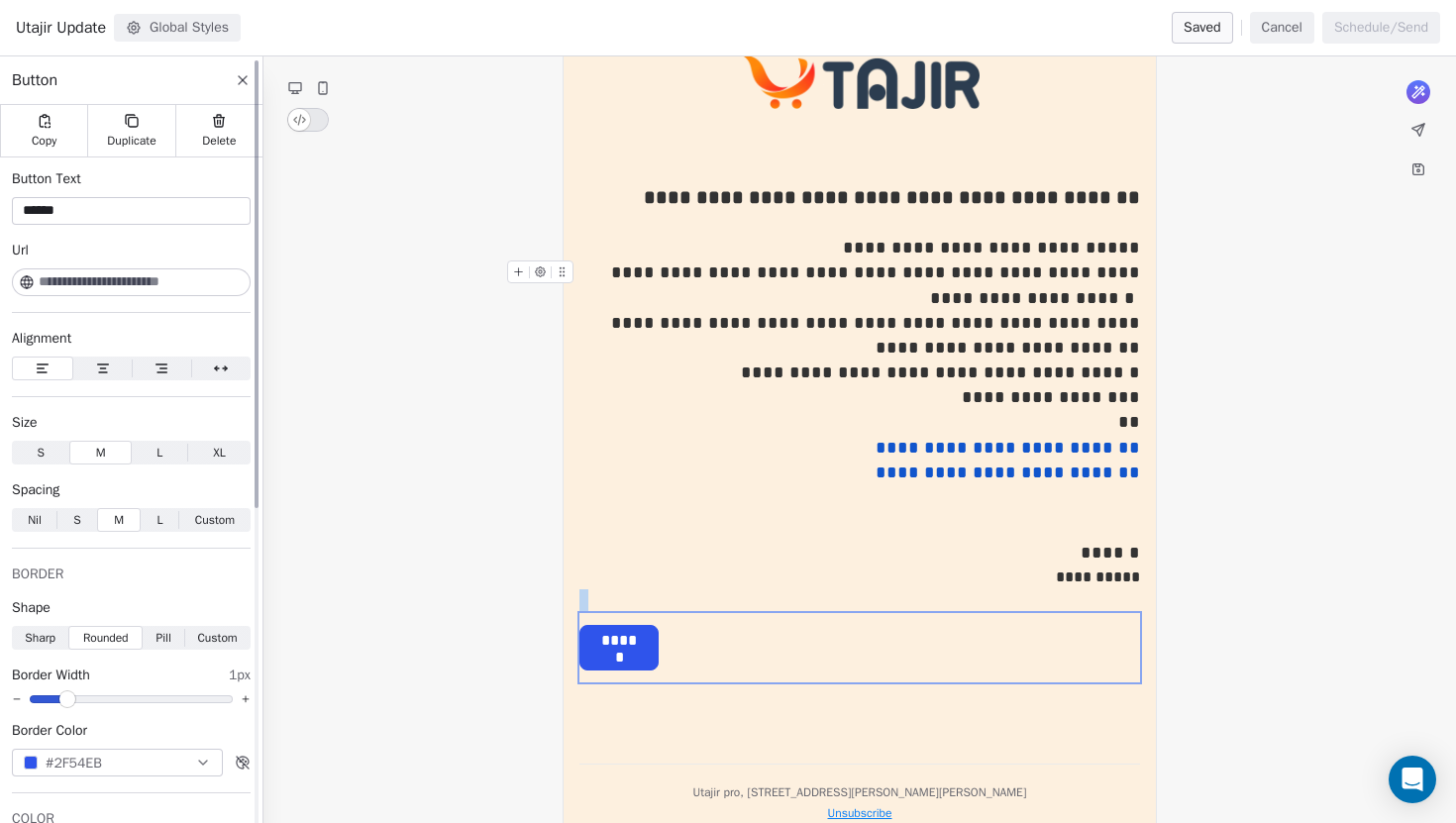 click 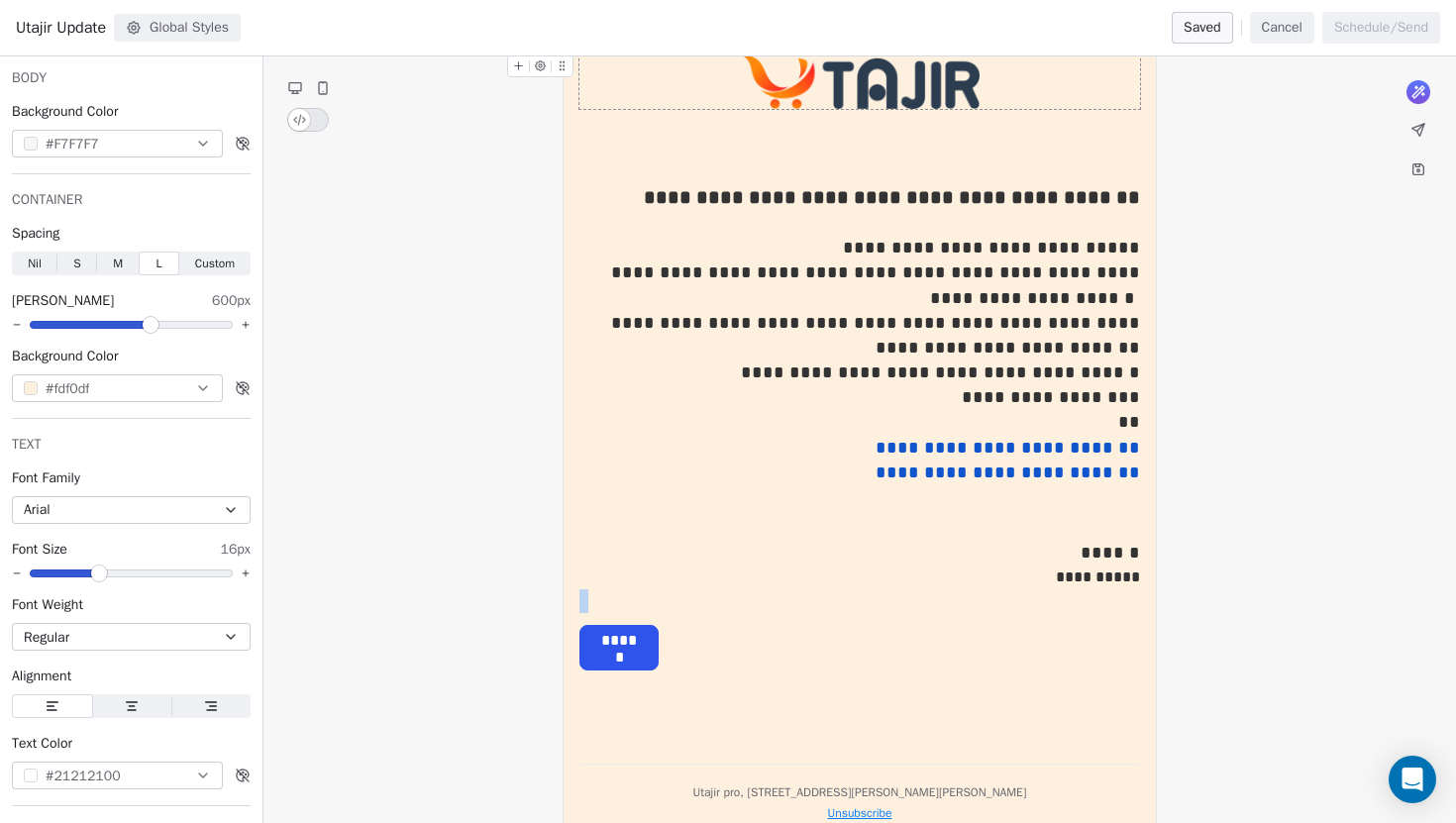 click on "Cancel" at bounding box center [1282, 28] 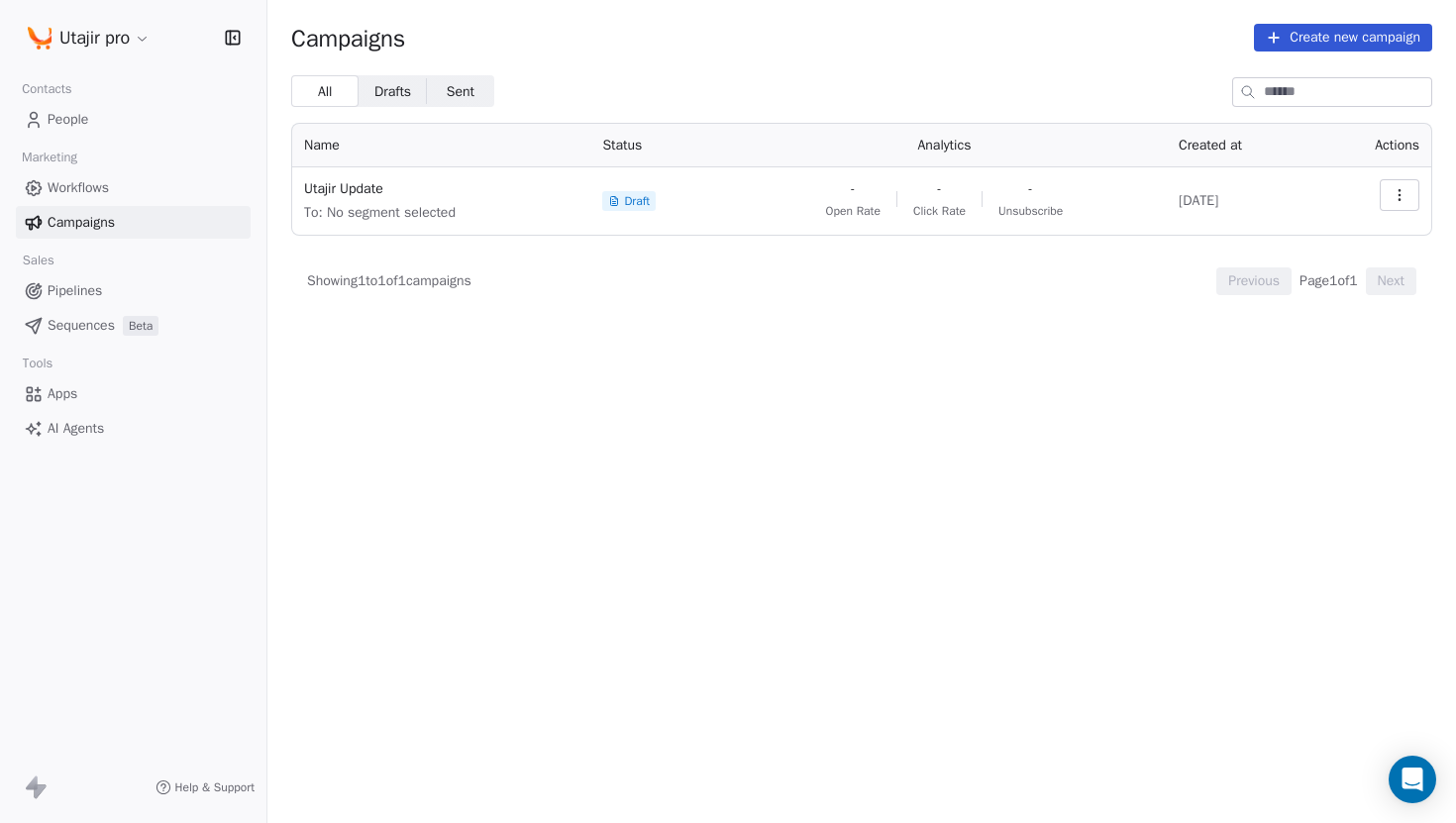 click on "Utajir pro Contacts People Marketing Workflows Campaigns Sales Pipelines Sequences Beta Tools Apps AI Agents Help & Support Campaigns  Create new campaign All All Drafts Drafts Sent Sent Name Status Analytics Created at Actions Utajir Update To: No segment selected Draft - Open Rate - Click Rate - Unsubscribe [DATE] Showing  1  to  1  of  1  campaigns Previous Page  1  of  1 Next" at bounding box center [728, 411] 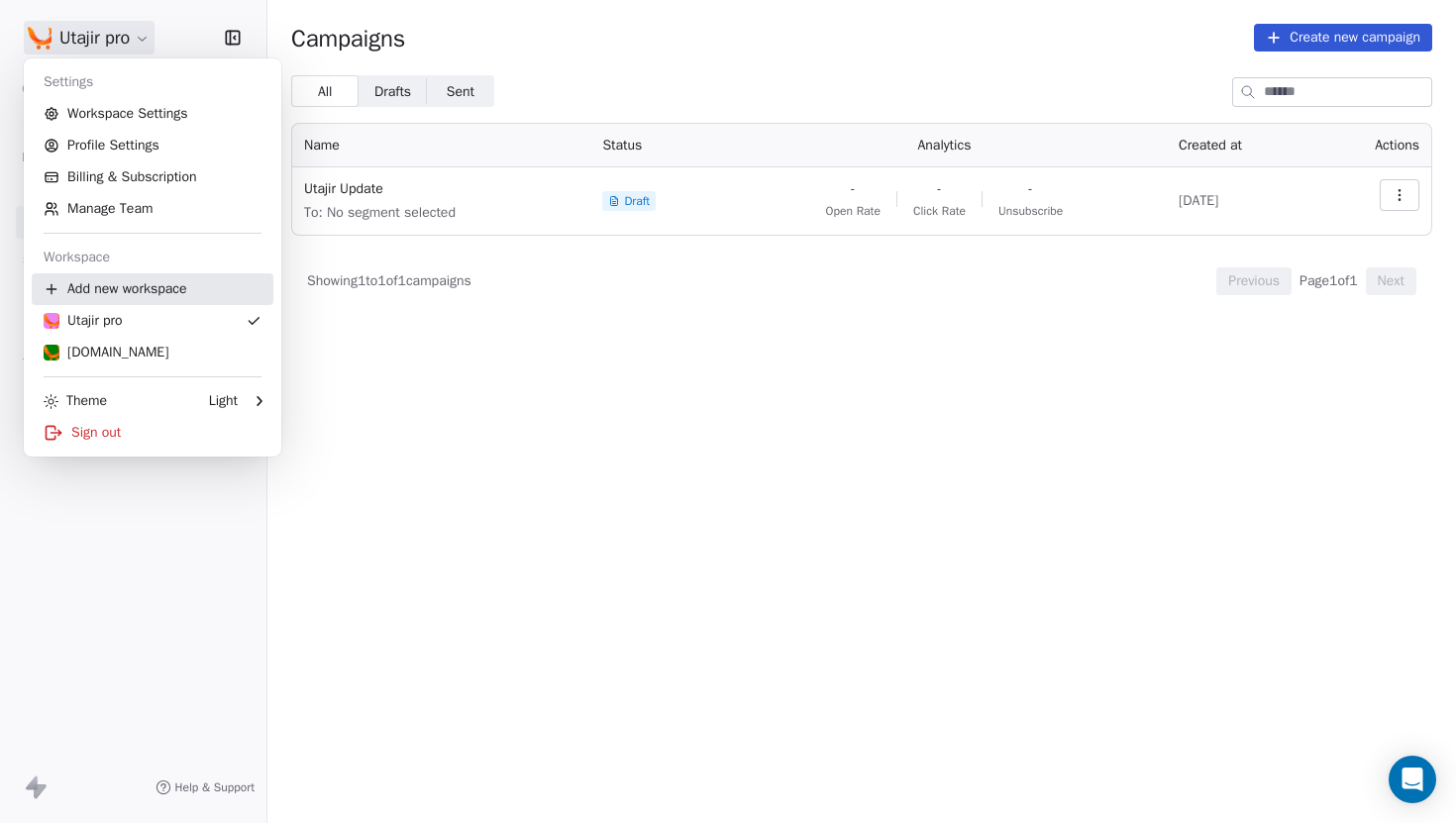 click on "Add new workspace" at bounding box center [153, 289] 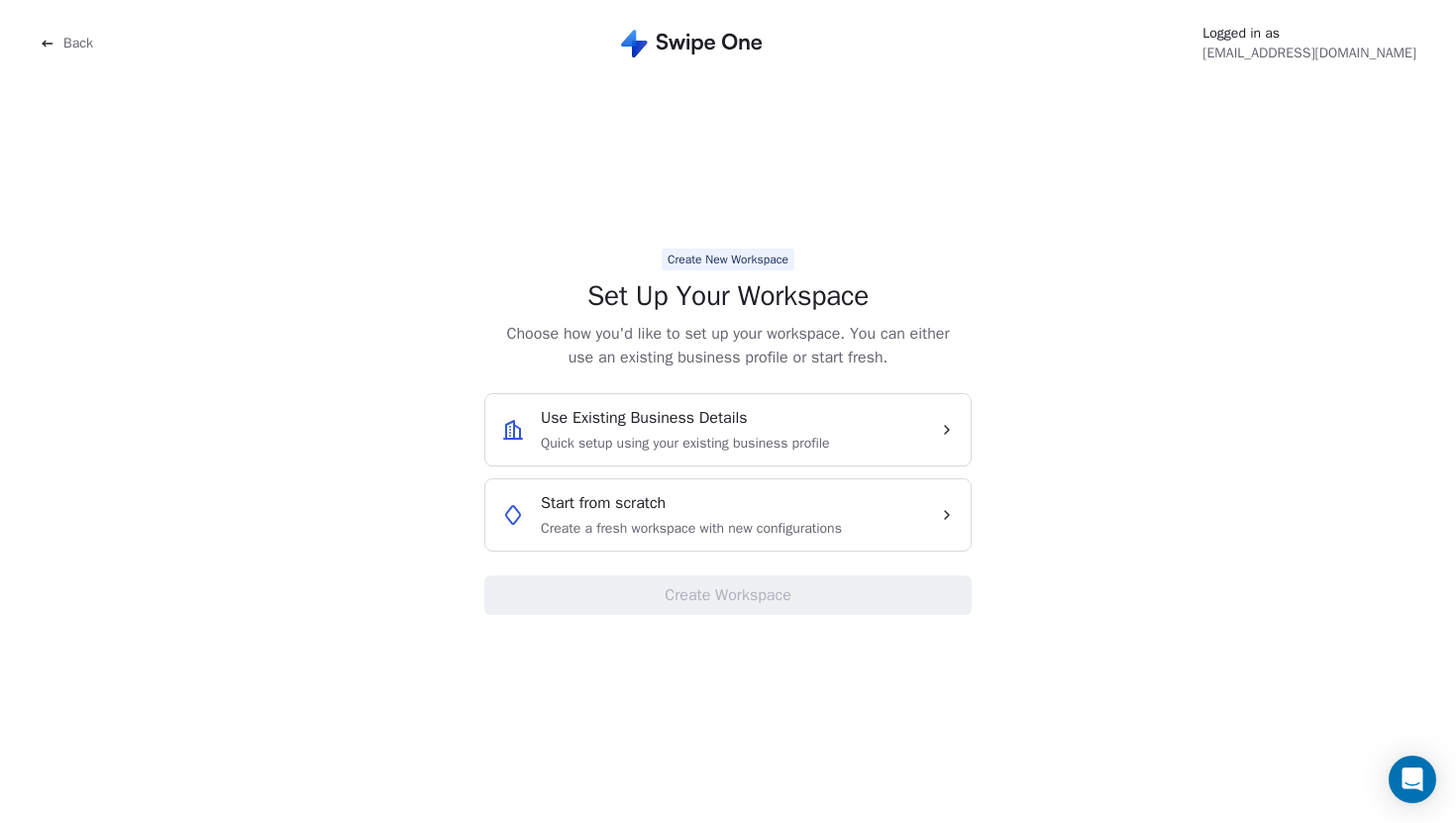 click on "Back" at bounding box center [124, 44] 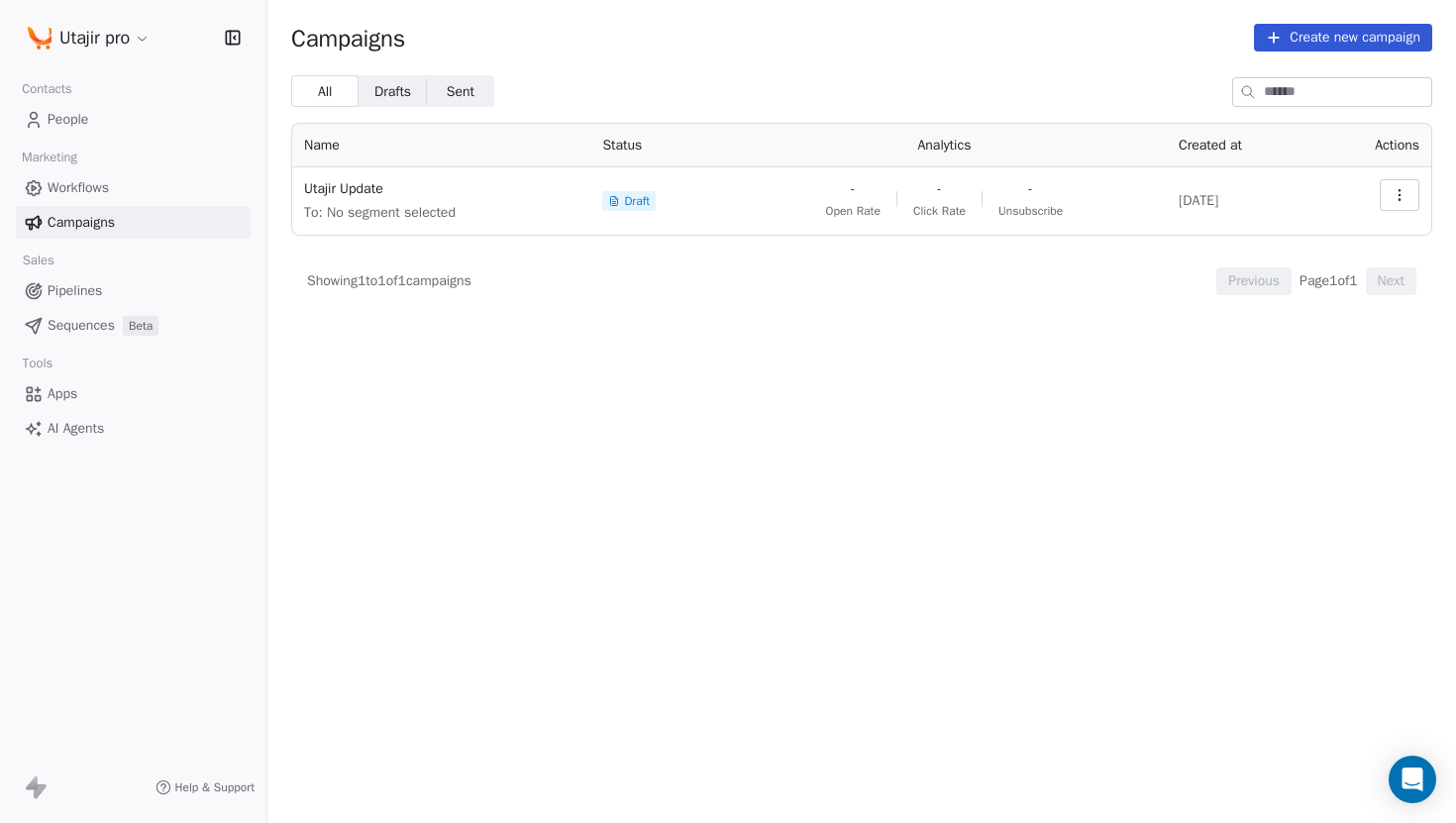 click on "Utajir pro" at bounding box center [133, 38] 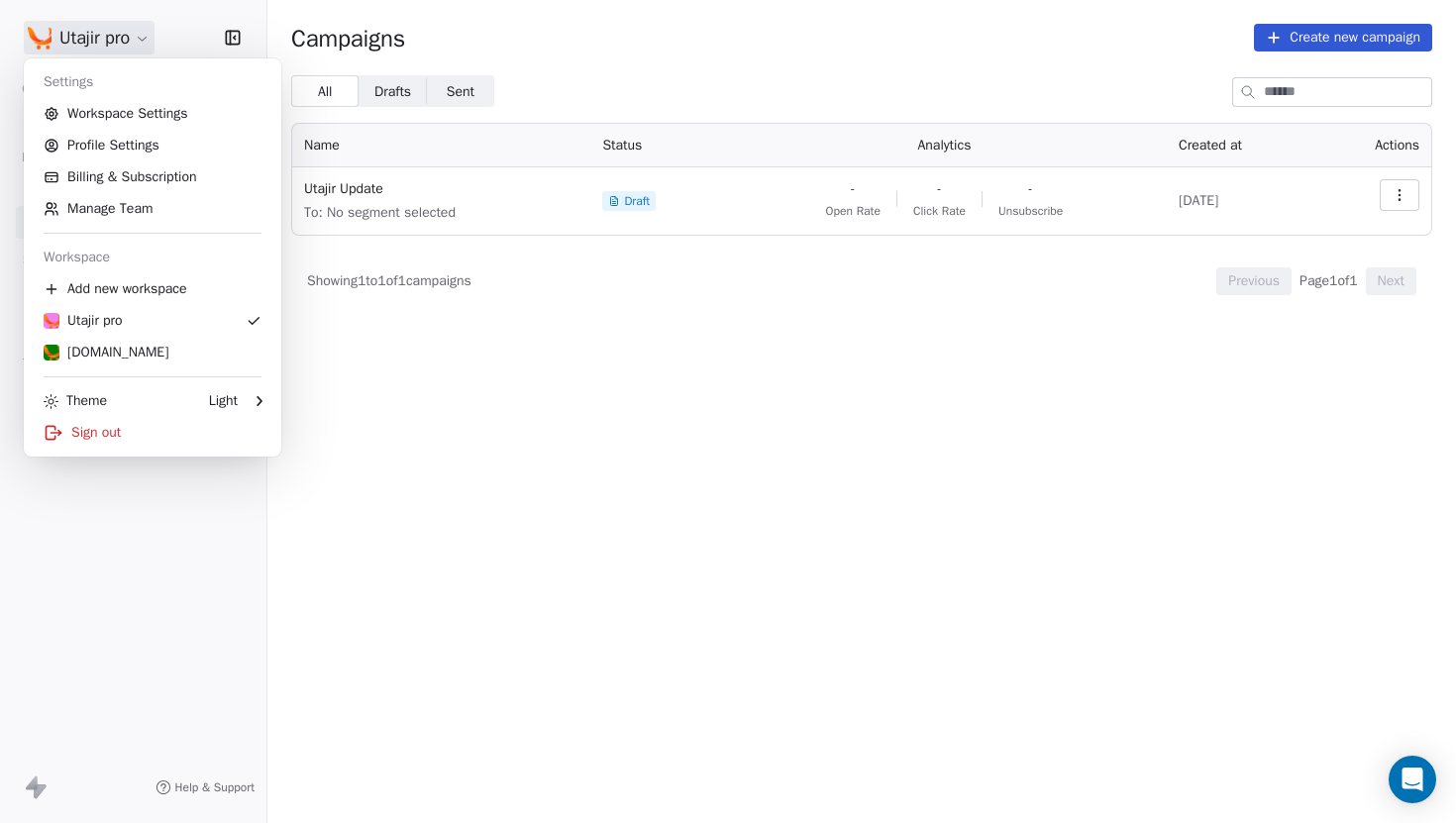 click on "Utajir pro Contacts People Marketing Workflows Campaigns Sales Pipelines Sequences Beta Tools Apps AI Agents Help & Support Campaigns  Create new campaign All All Drafts Drafts Sent Sent Name Status Analytics Created at Actions Utajir Update To: No segment selected Draft - Open Rate - Click Rate - Unsubscribe [DATE] Showing  1  to  1  of  1  campaigns Previous Page  1  of  1 Next
Settings Workspace Settings Profile Settings Billing & Subscription Manage Team   Workspace Add new workspace Utajir pro [DOMAIN_NAME] Theme Light Sign out" at bounding box center (728, 411) 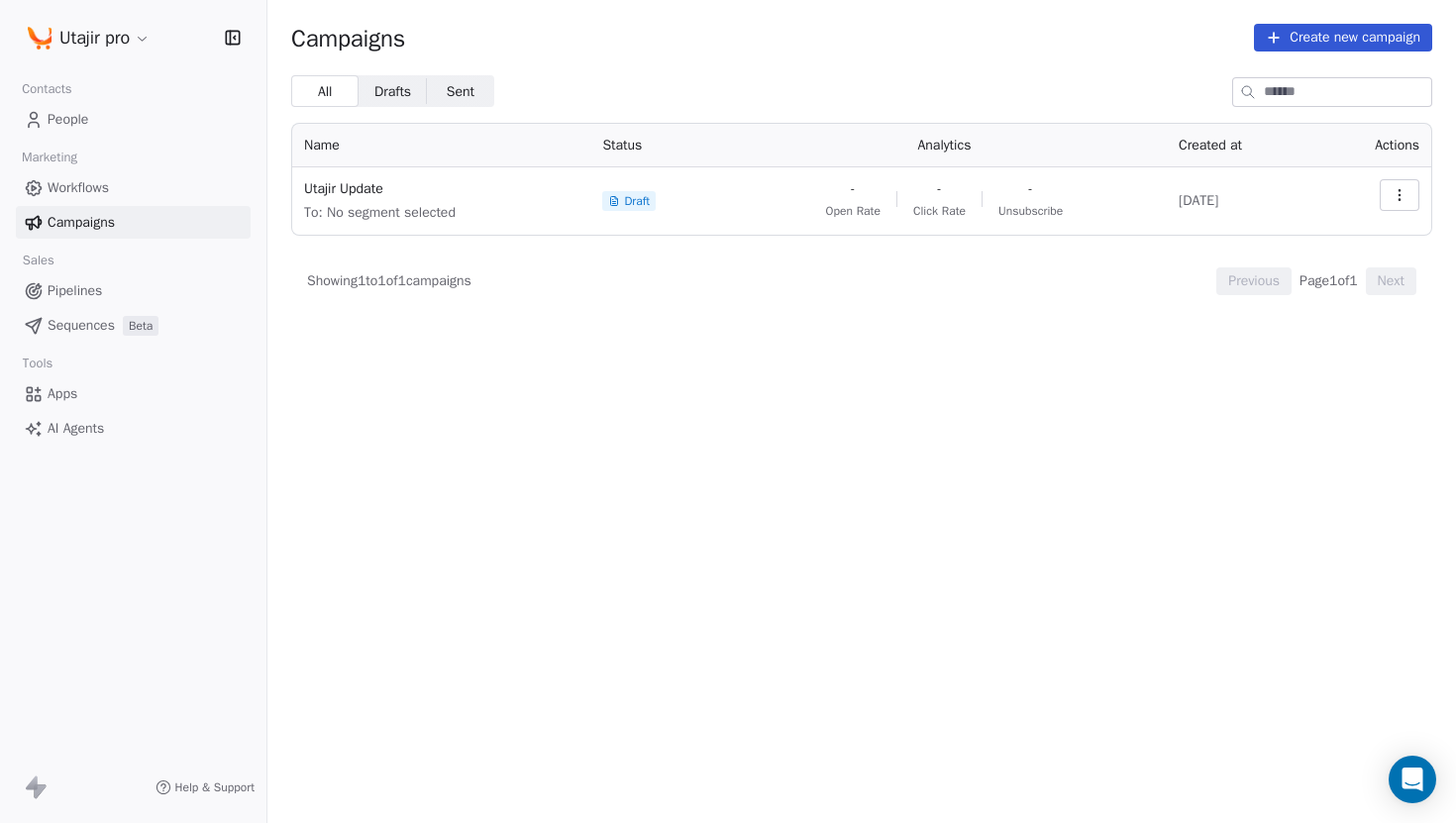 click on "Utajir pro Contacts People Marketing Workflows Campaigns Sales Pipelines Sequences Beta Tools Apps AI Agents Help & Support Campaigns  Create new campaign All All Drafts Drafts Sent Sent Name Status Analytics Created at Actions Utajir Update To: No segment selected Draft - Open Rate - Click Rate - Unsubscribe [DATE] Showing  1  to  1  of  1  campaigns Previous Page  1  of  1 Next" at bounding box center [728, 411] 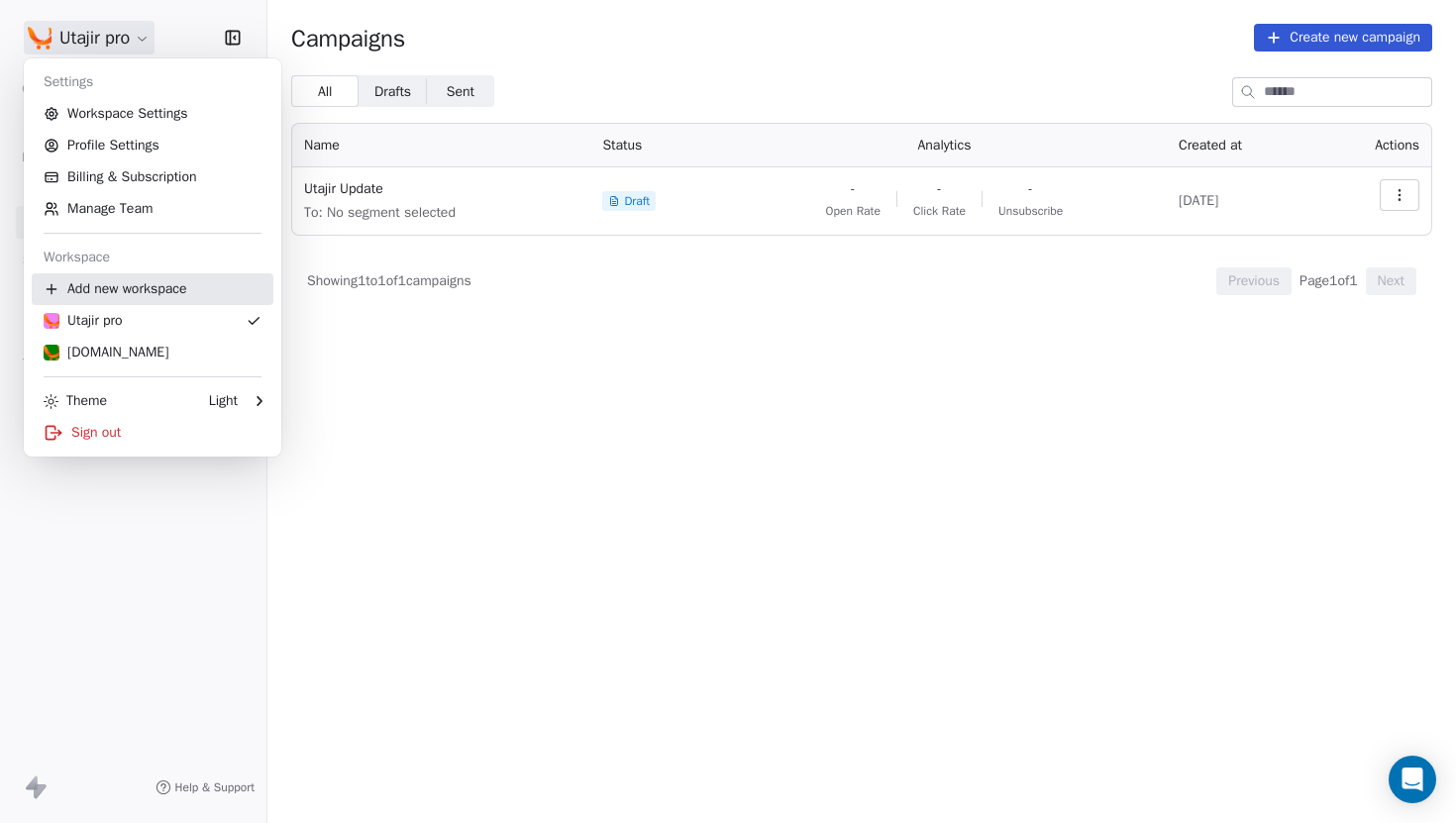 click on "Add new workspace" at bounding box center (153, 289) 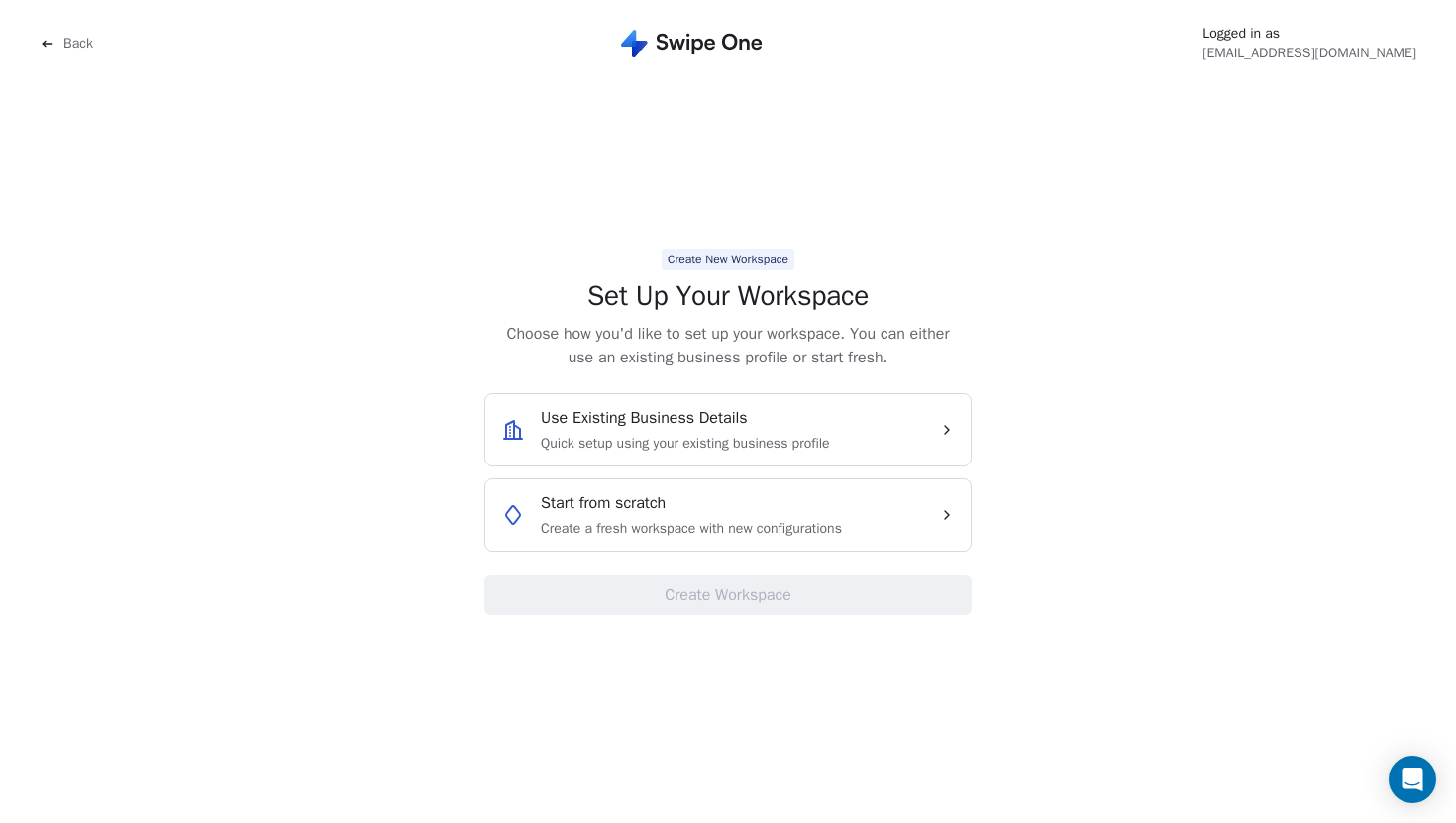 click on "Start from scratch Create a fresh workspace with new configurations" at bounding box center (691, 515) 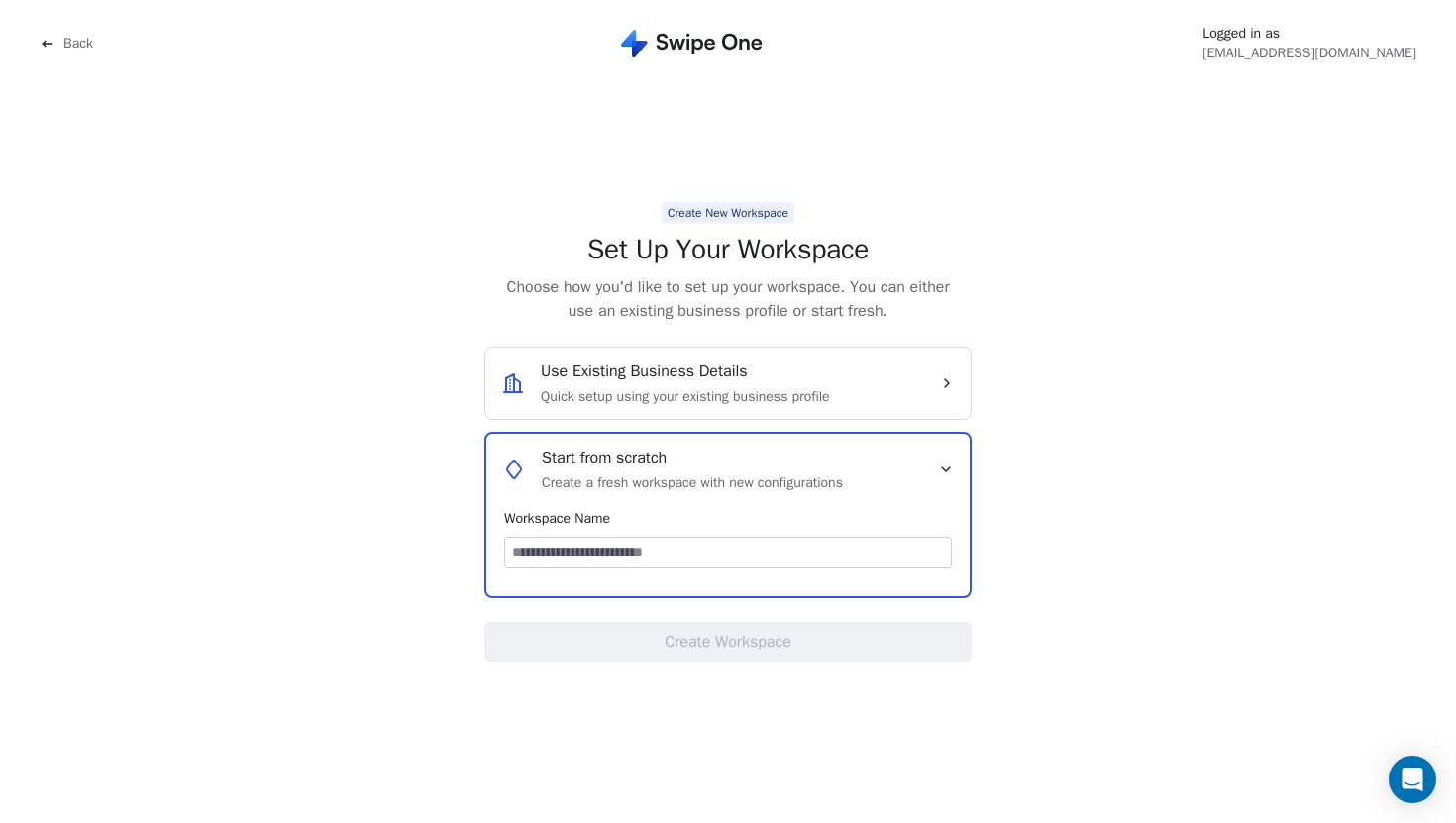 click at bounding box center [728, 553] 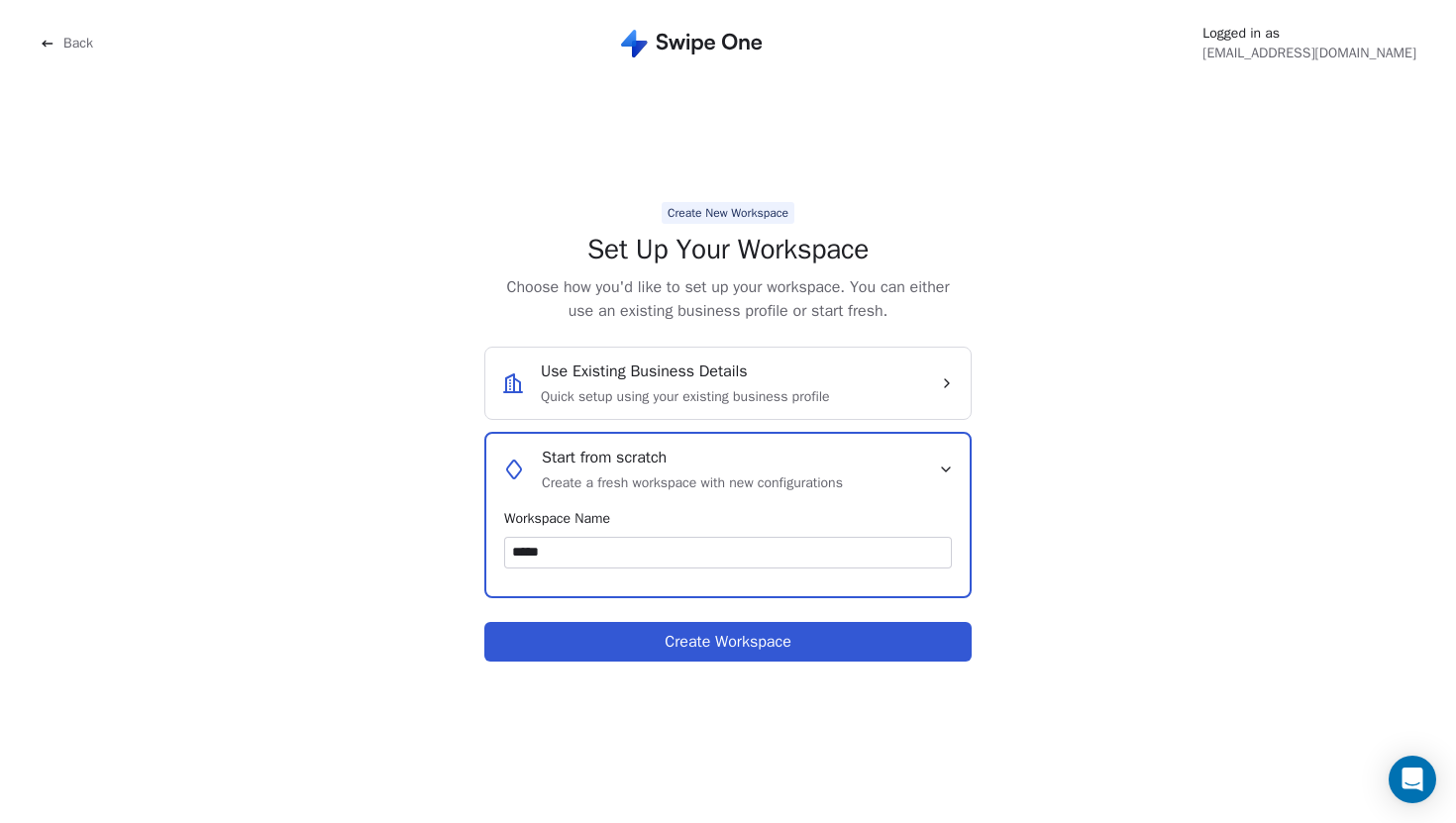 click on "Workspace Name *****" at bounding box center (728, 547) 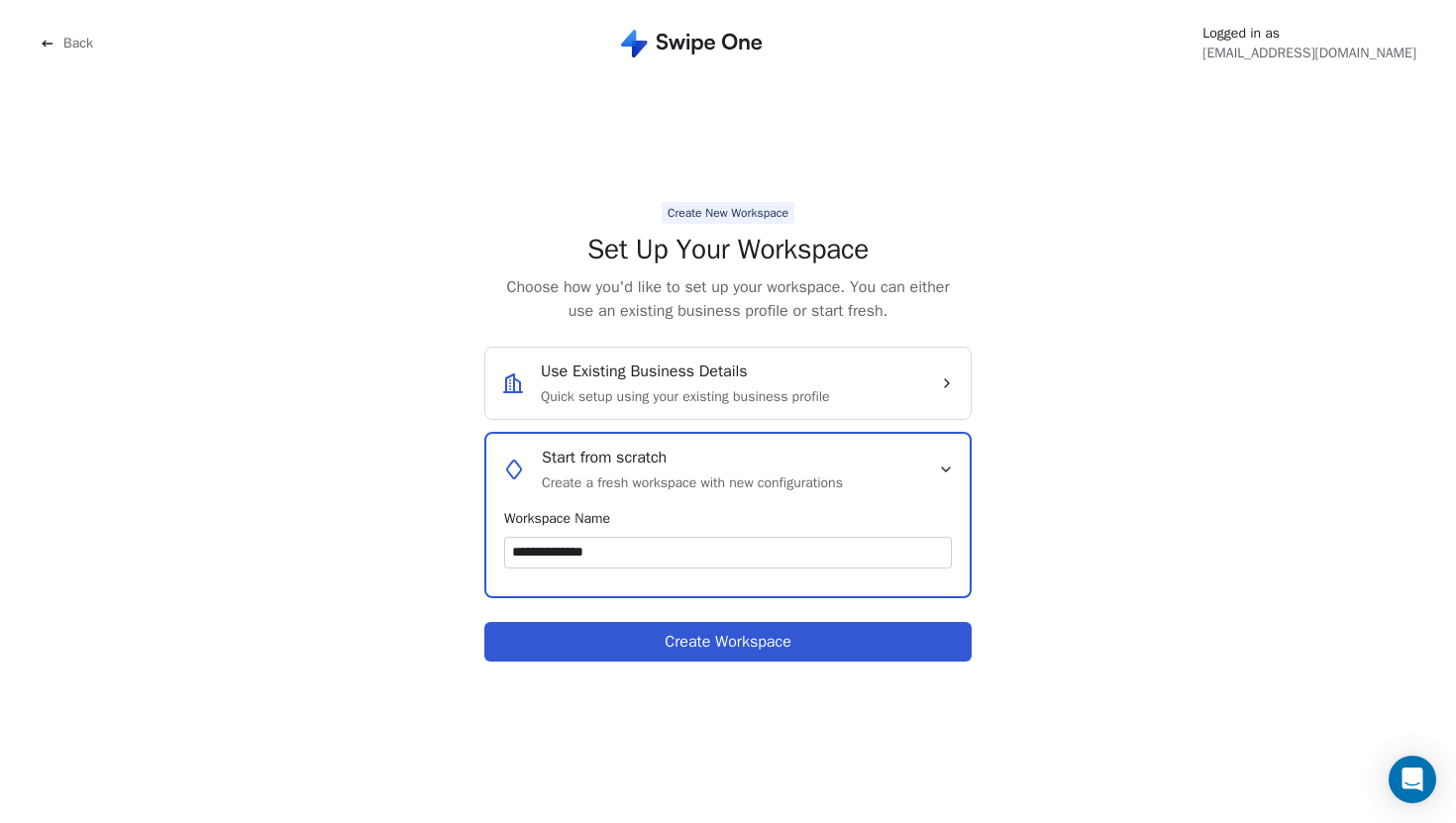 type on "**********" 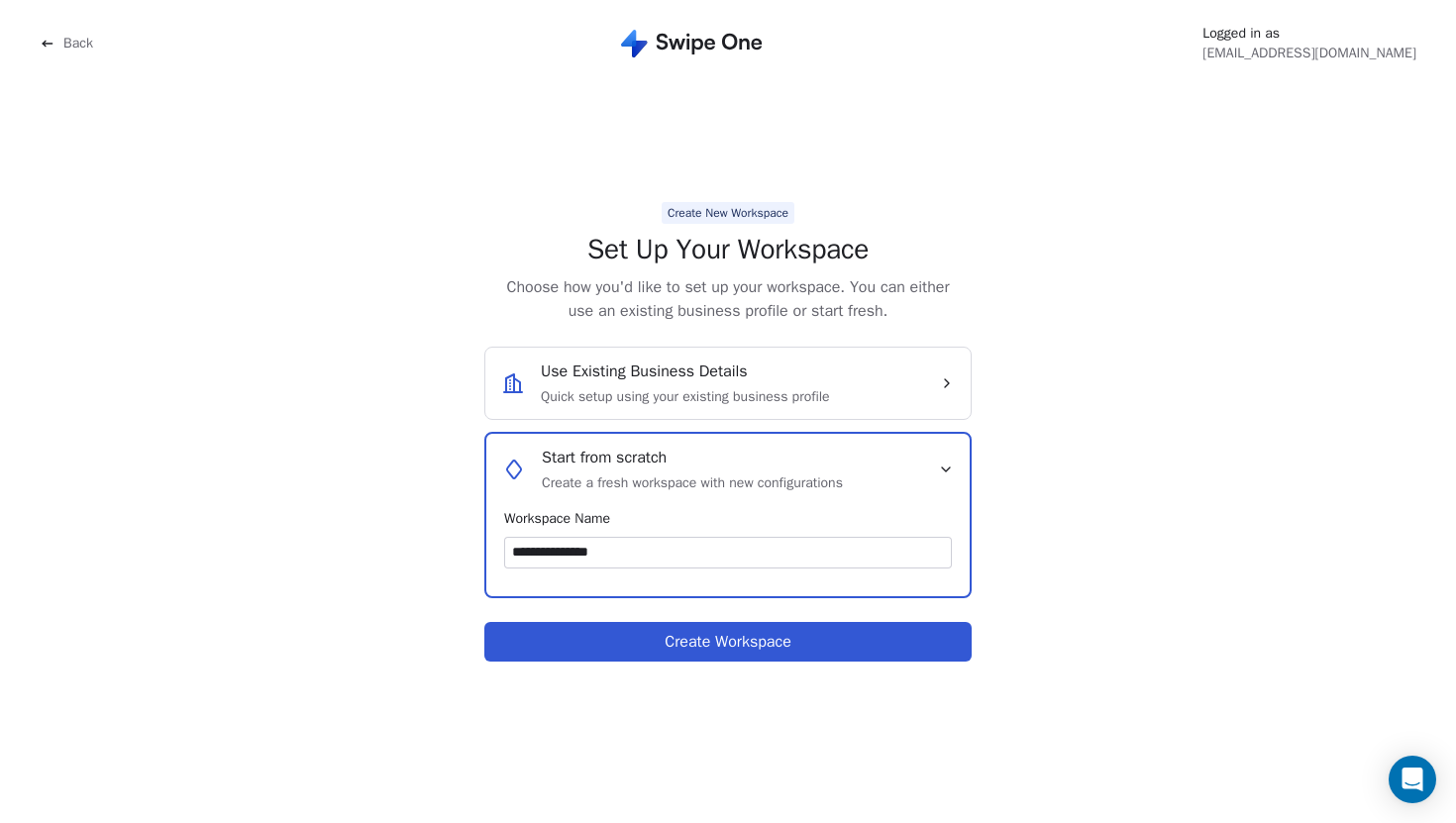 click on "Create Workspace" at bounding box center [728, 642] 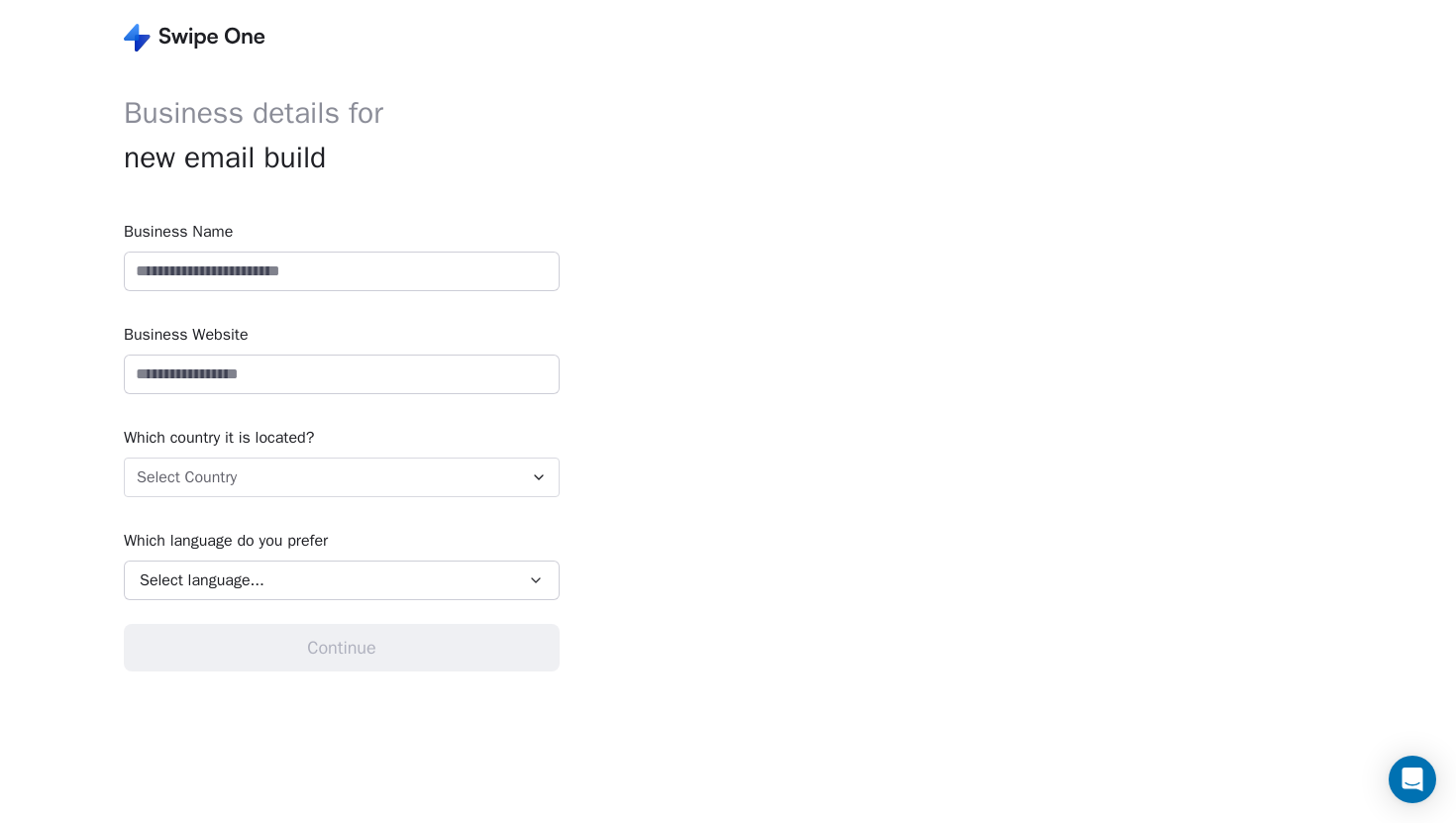 click at bounding box center (342, 271) 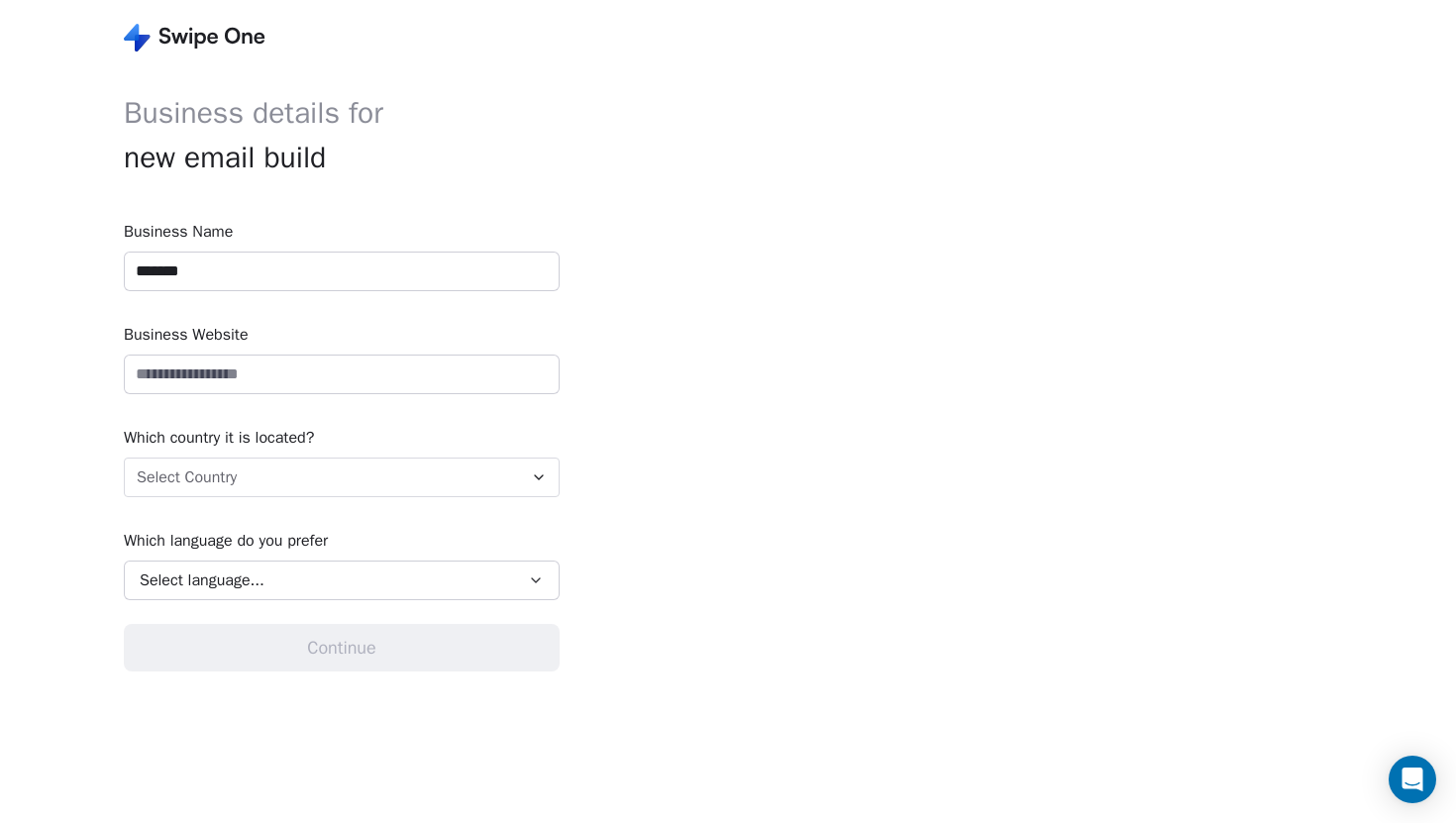 type on "*******" 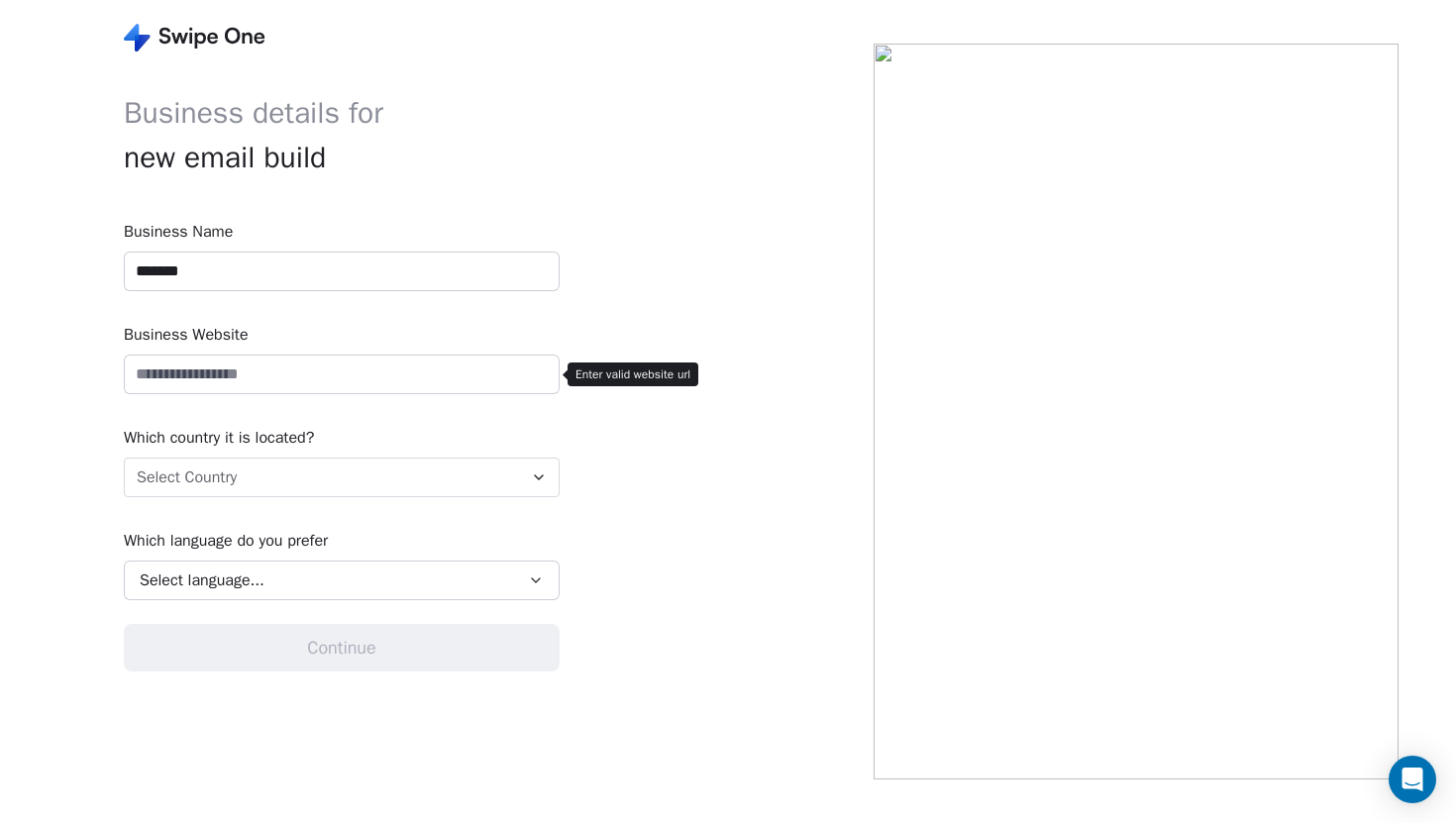 paste on "******" 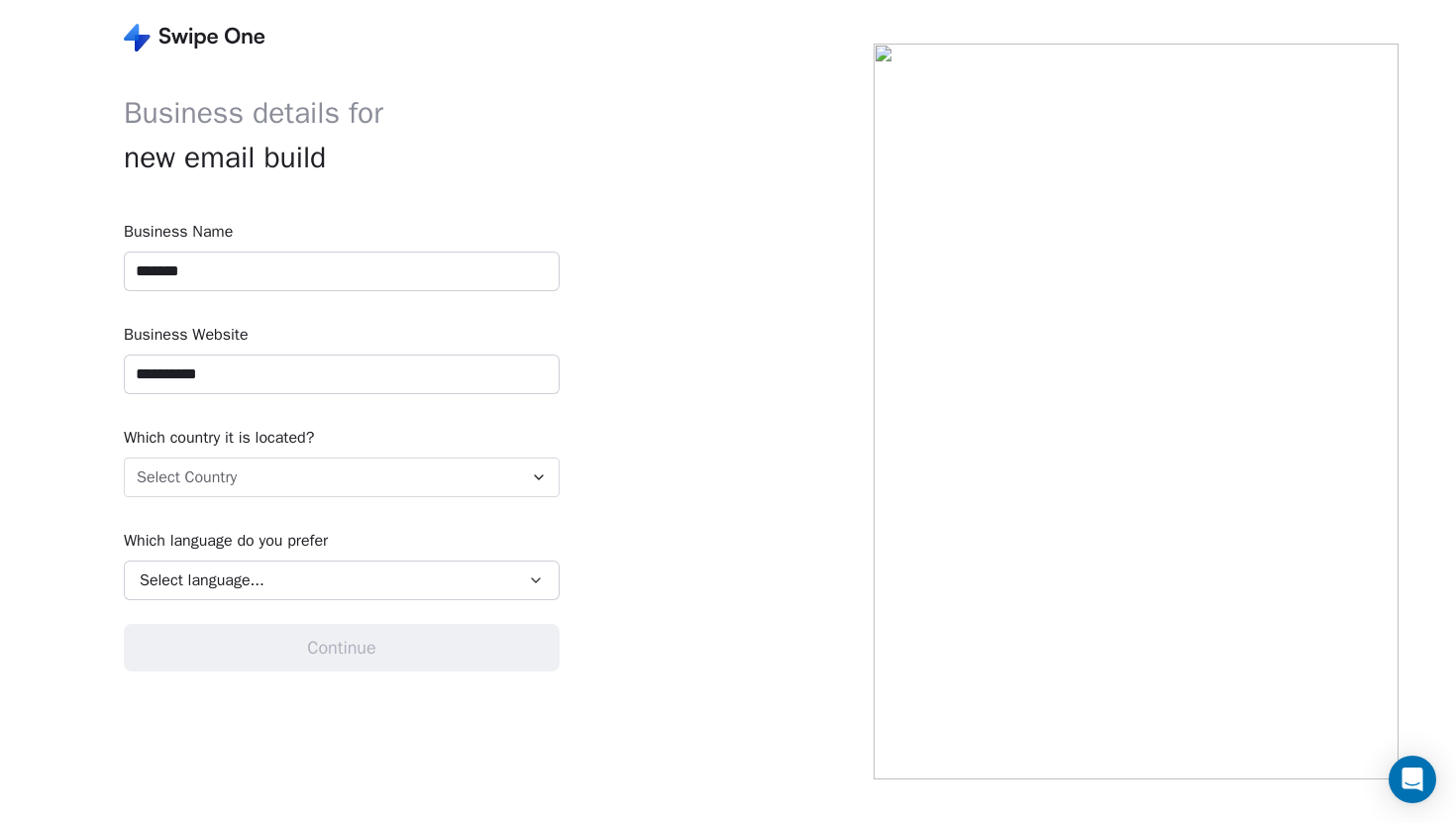 type on "**********" 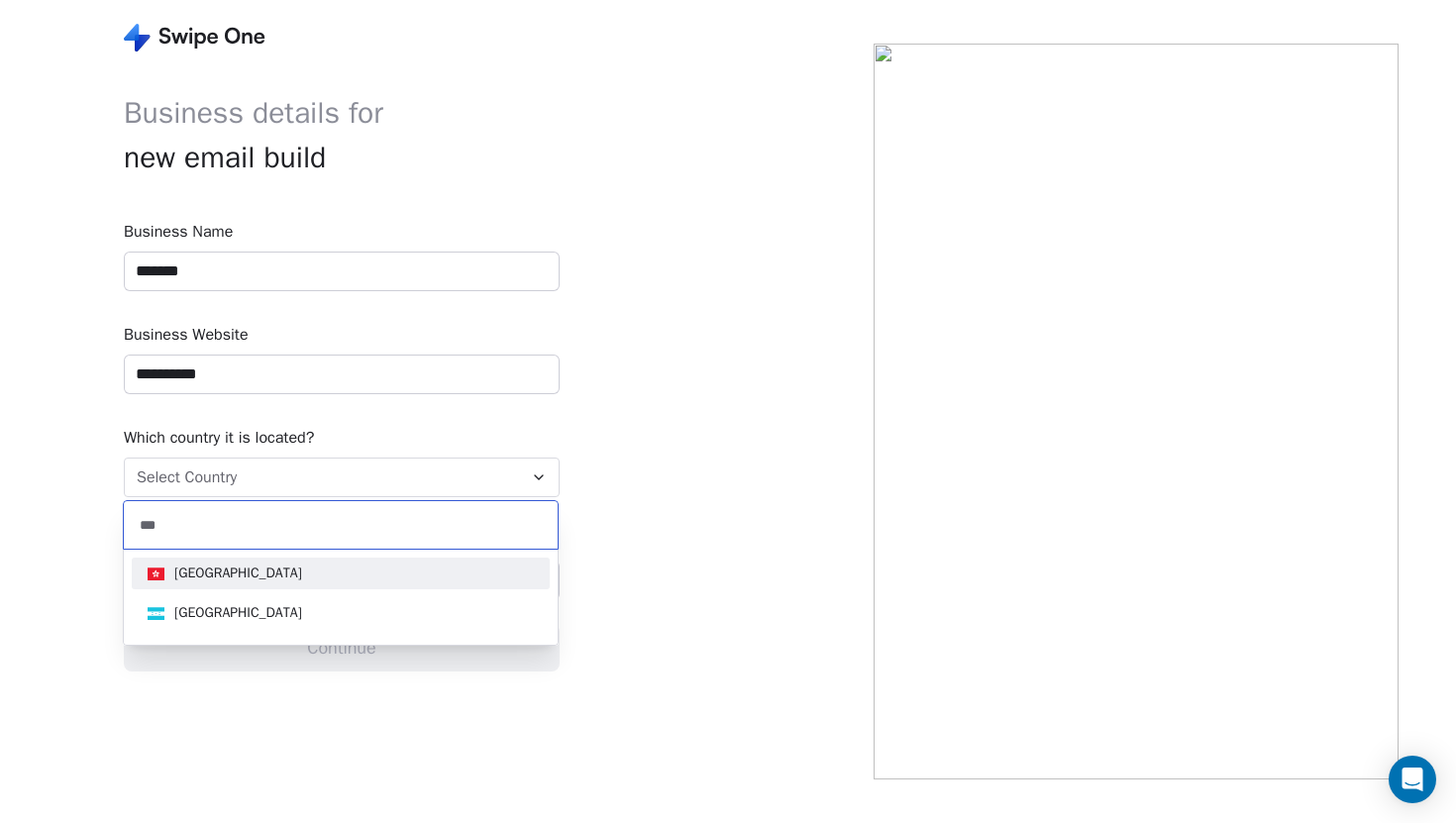type on "***" 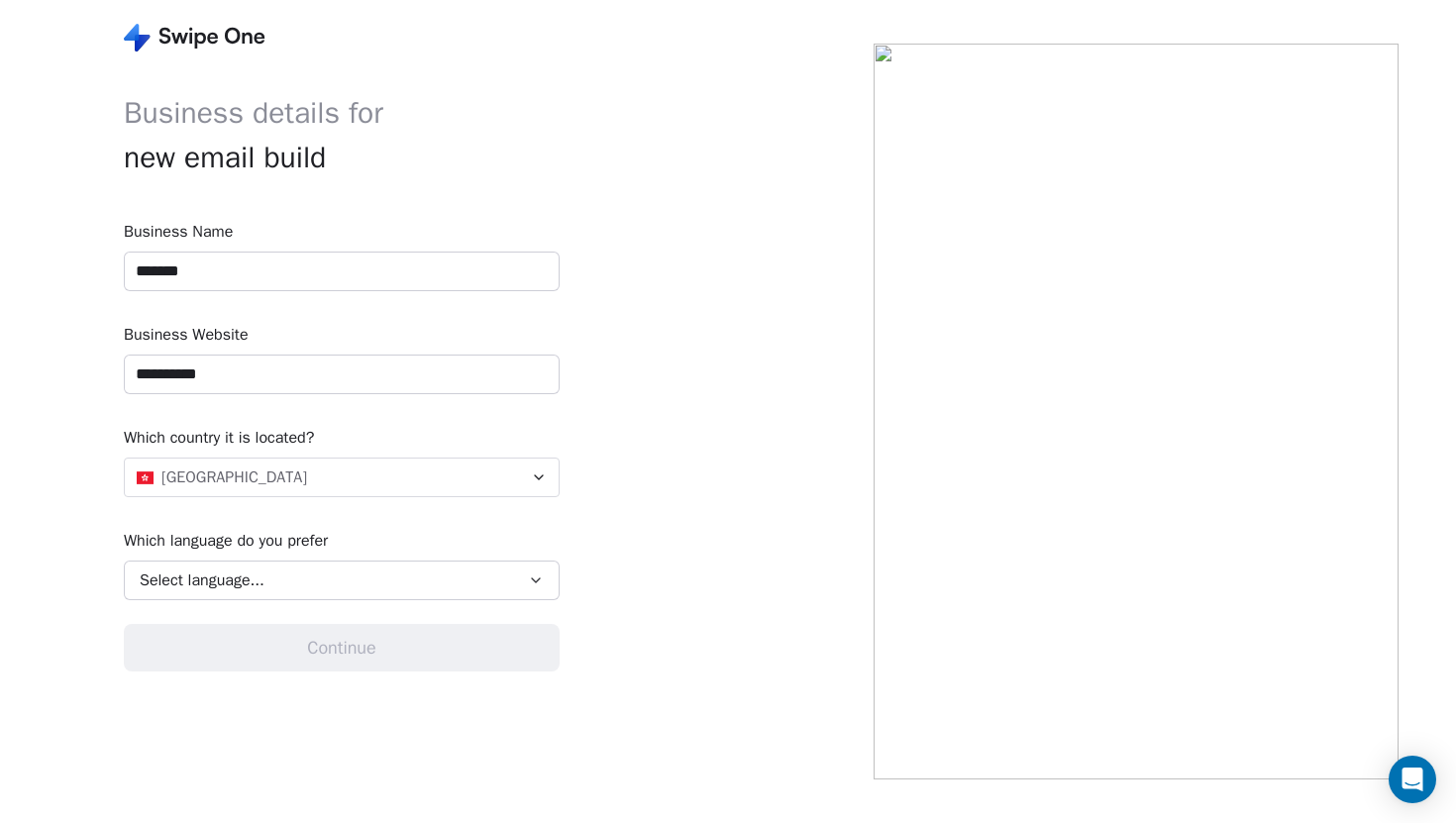 click on "Select language..." at bounding box center (202, 580) 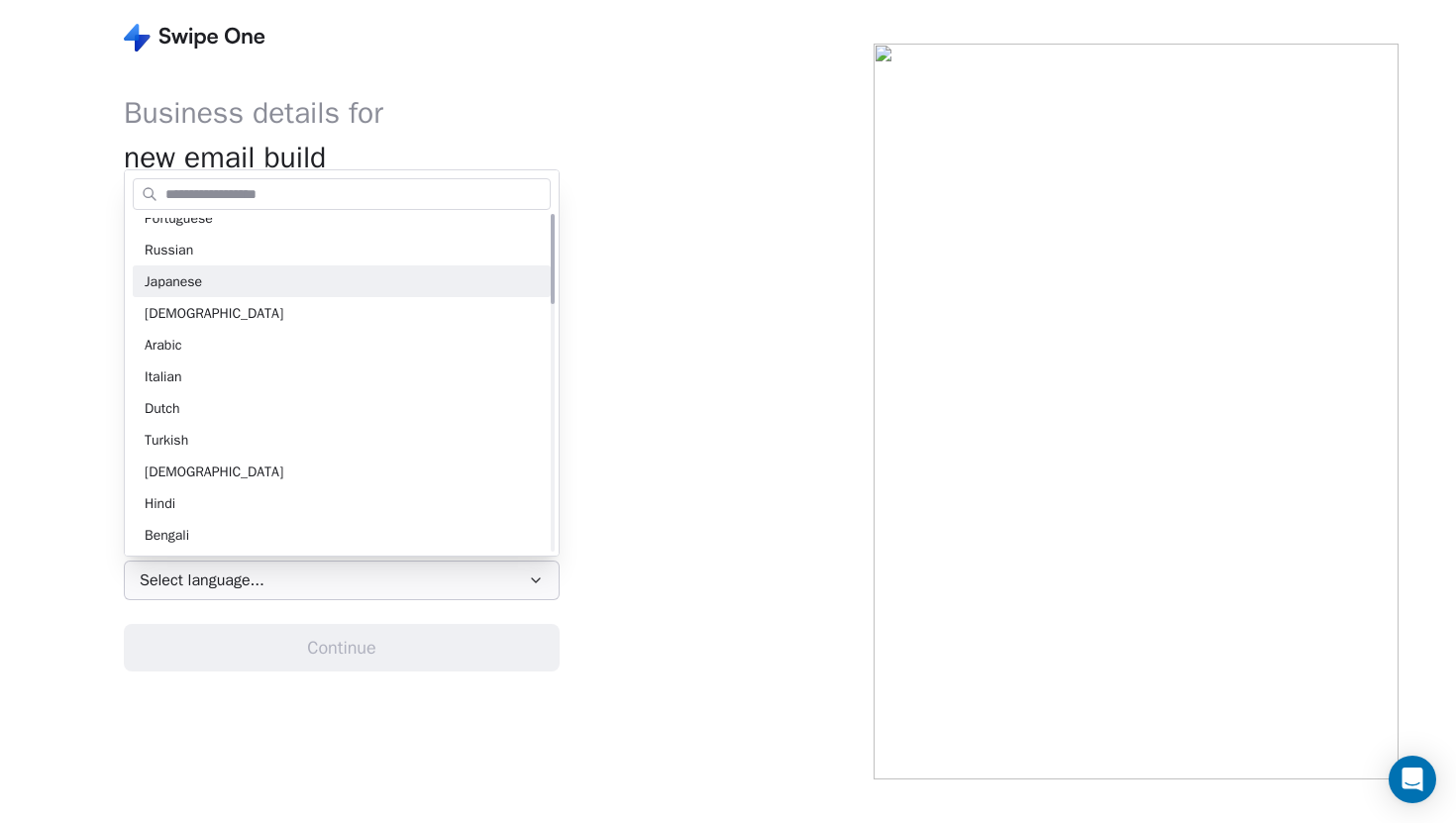 scroll, scrollTop: 0, scrollLeft: 0, axis: both 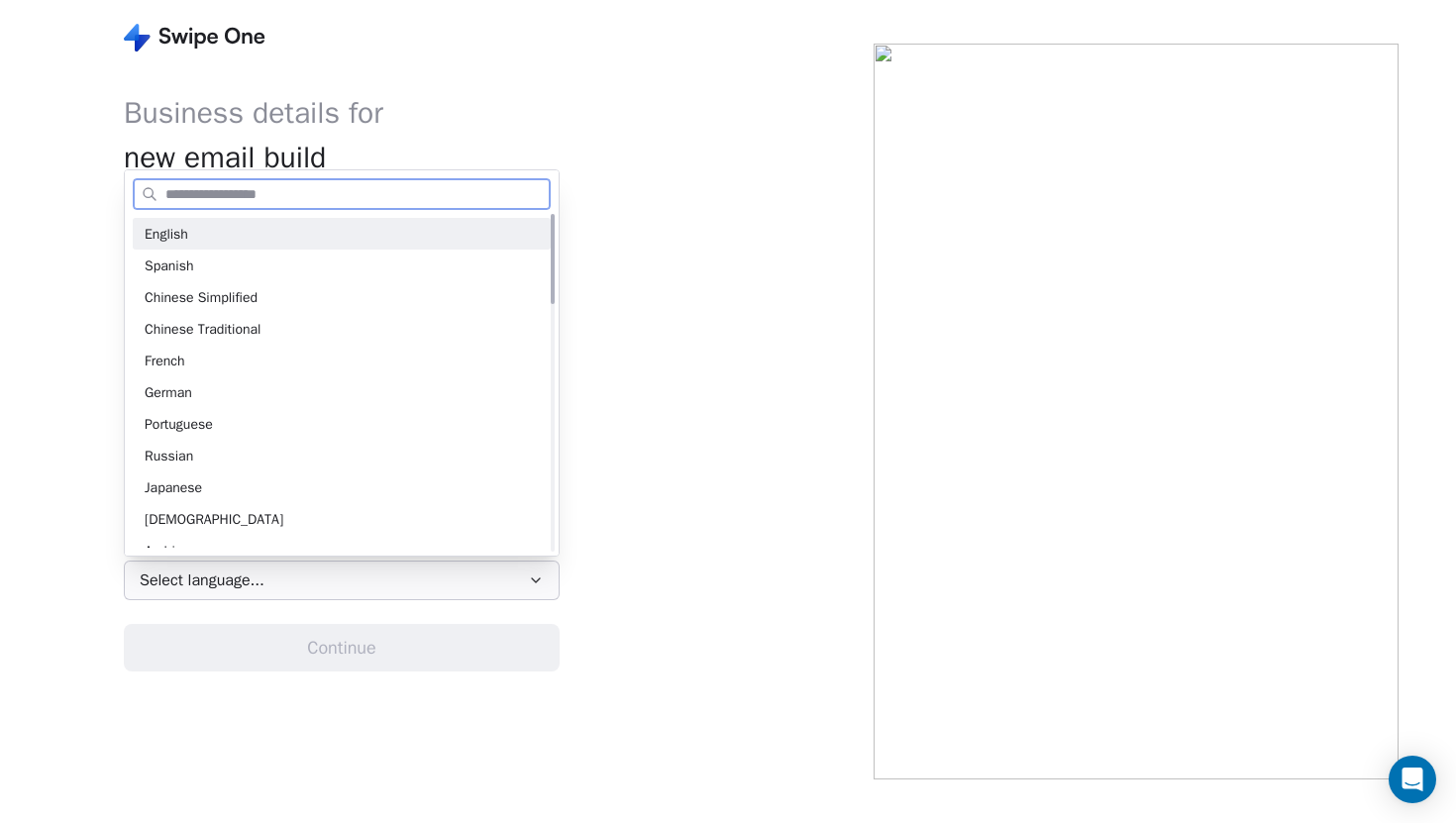 click on "English" at bounding box center (342, 234) 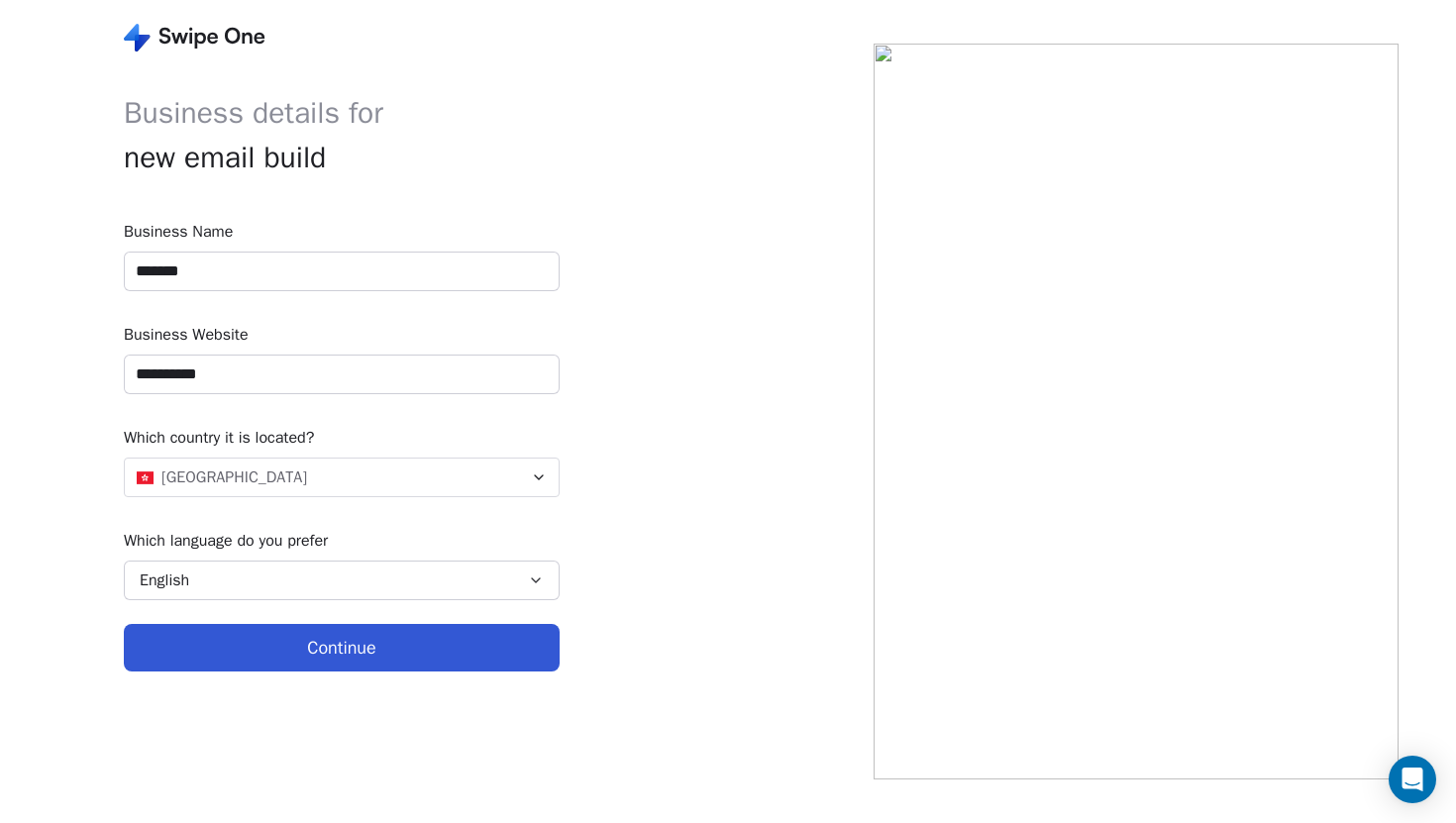 click on "Continue" at bounding box center (342, 648) 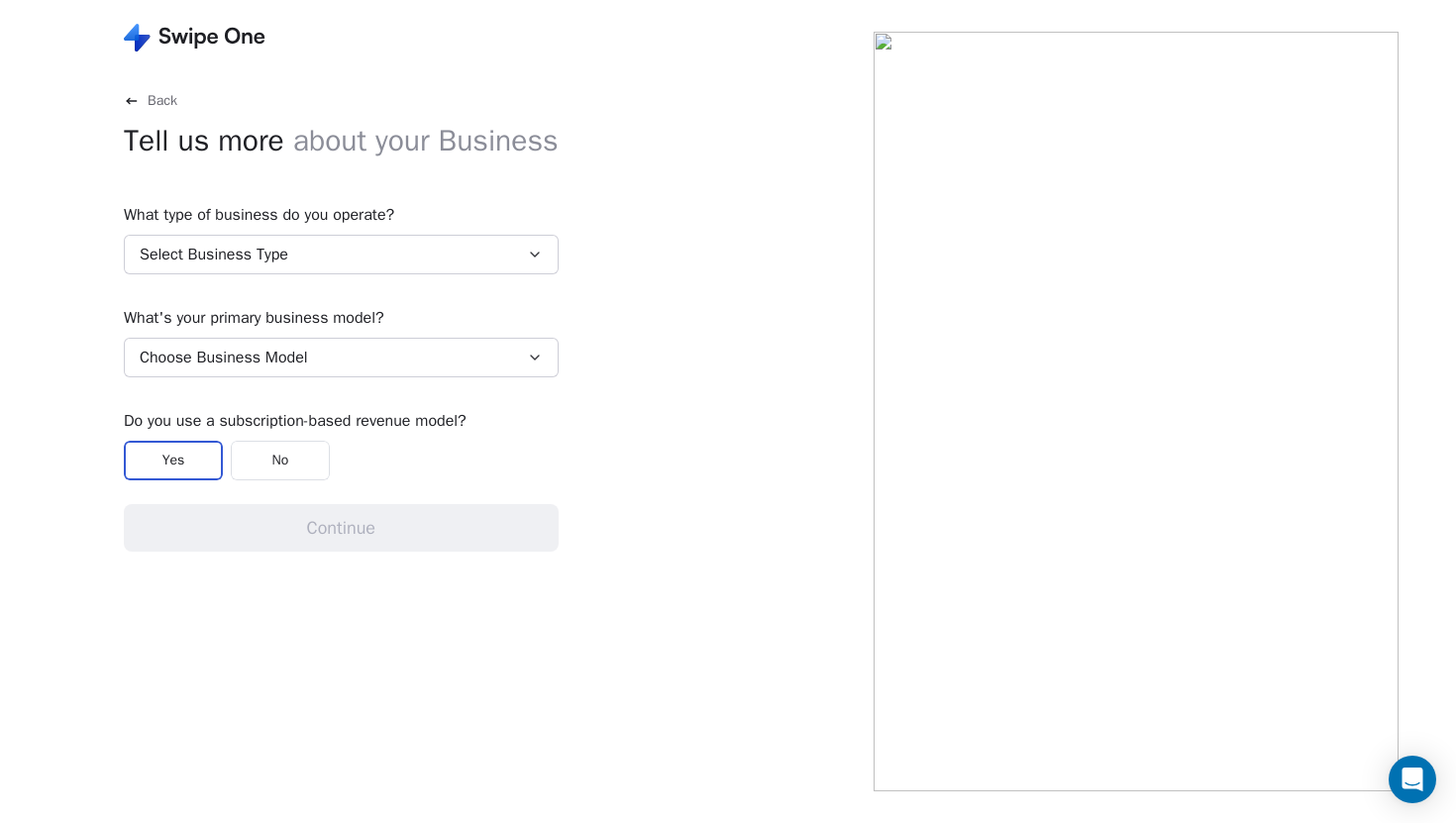 click on "Select Business Type" at bounding box center [214, 255] 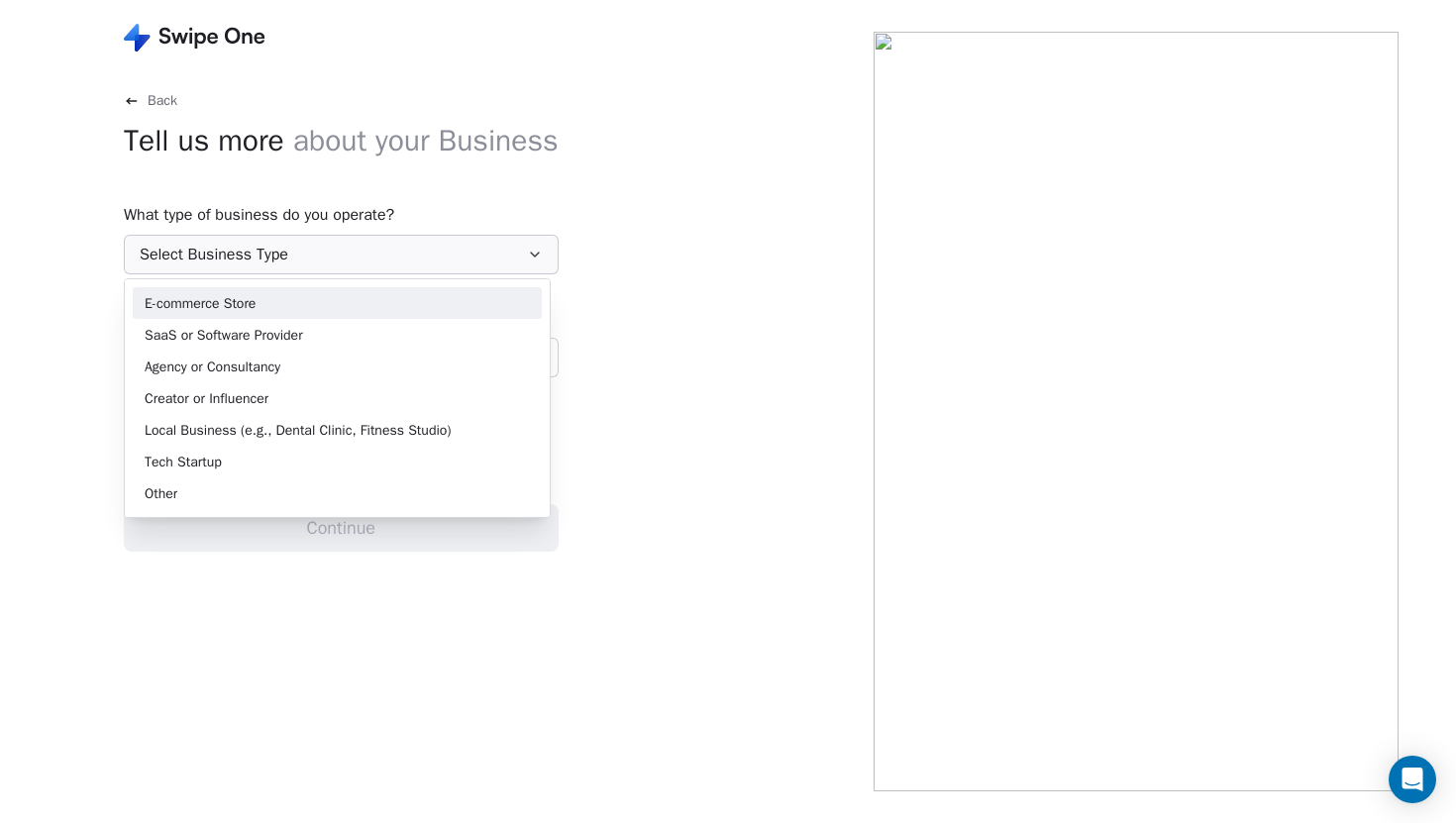 click on "E-commerce Store" at bounding box center [337, 303] 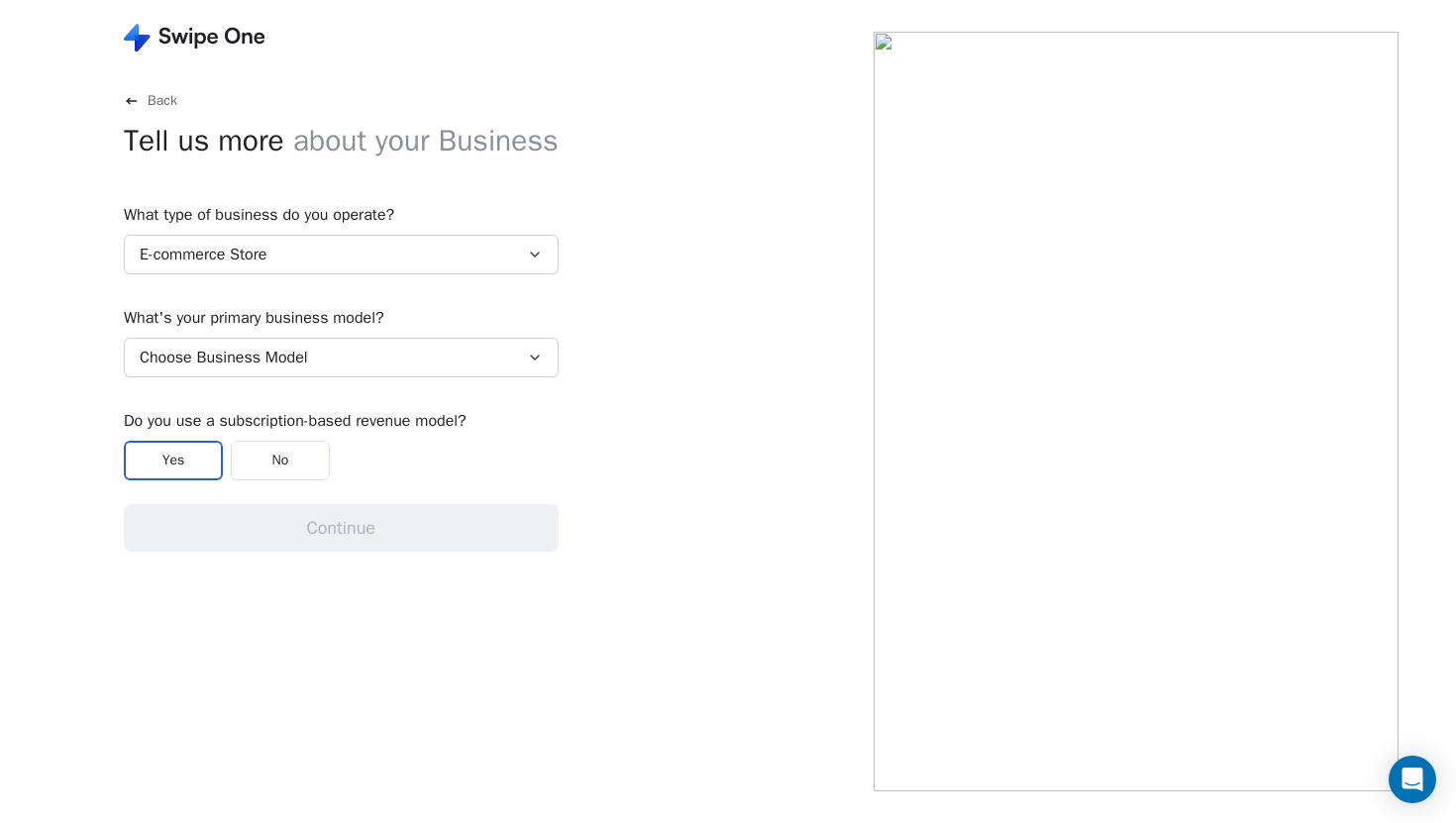 click on "Choose Business Model" at bounding box center [224, 358] 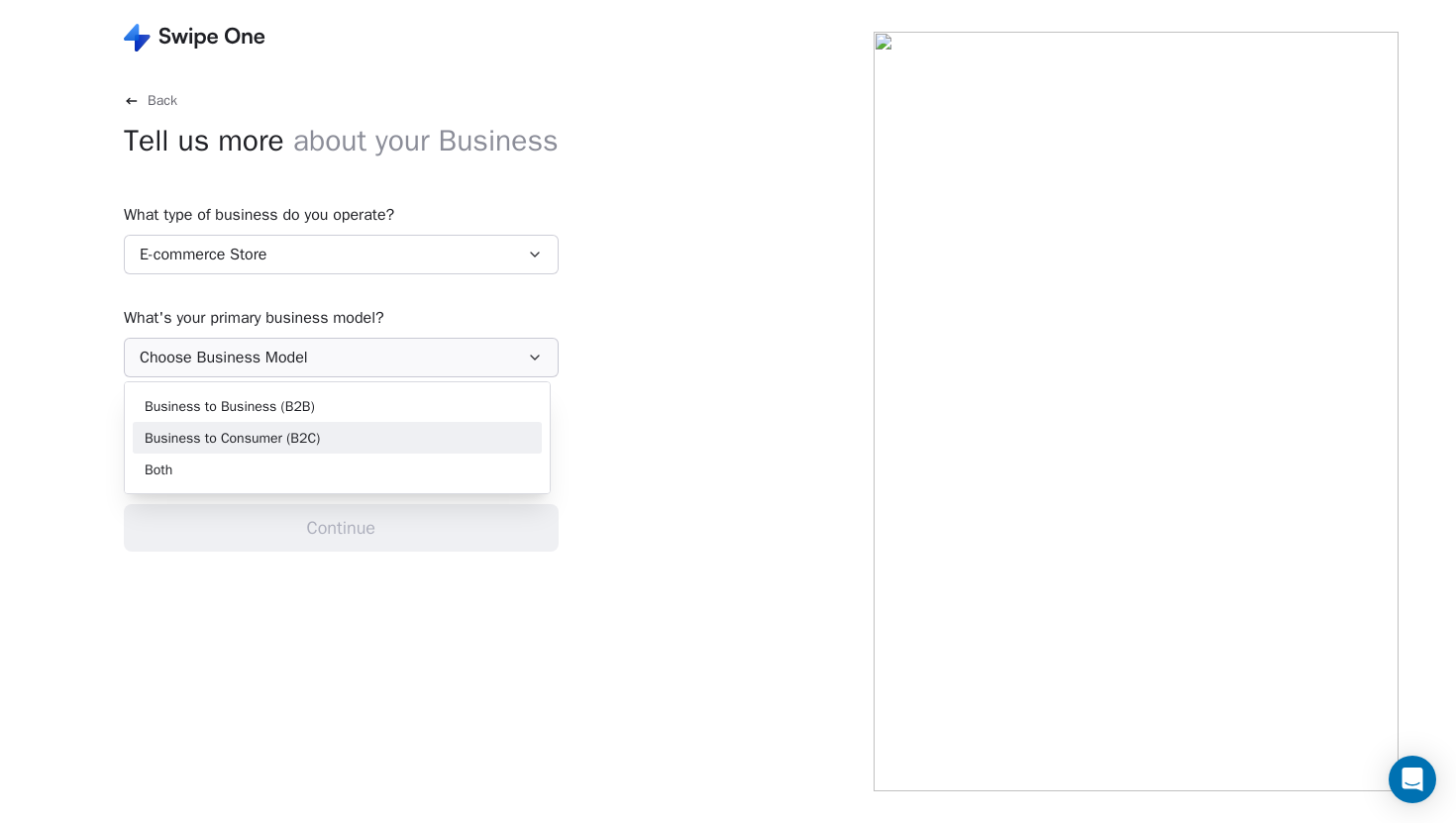 click on "Business to Consumer (B2C)" at bounding box center [232, 438] 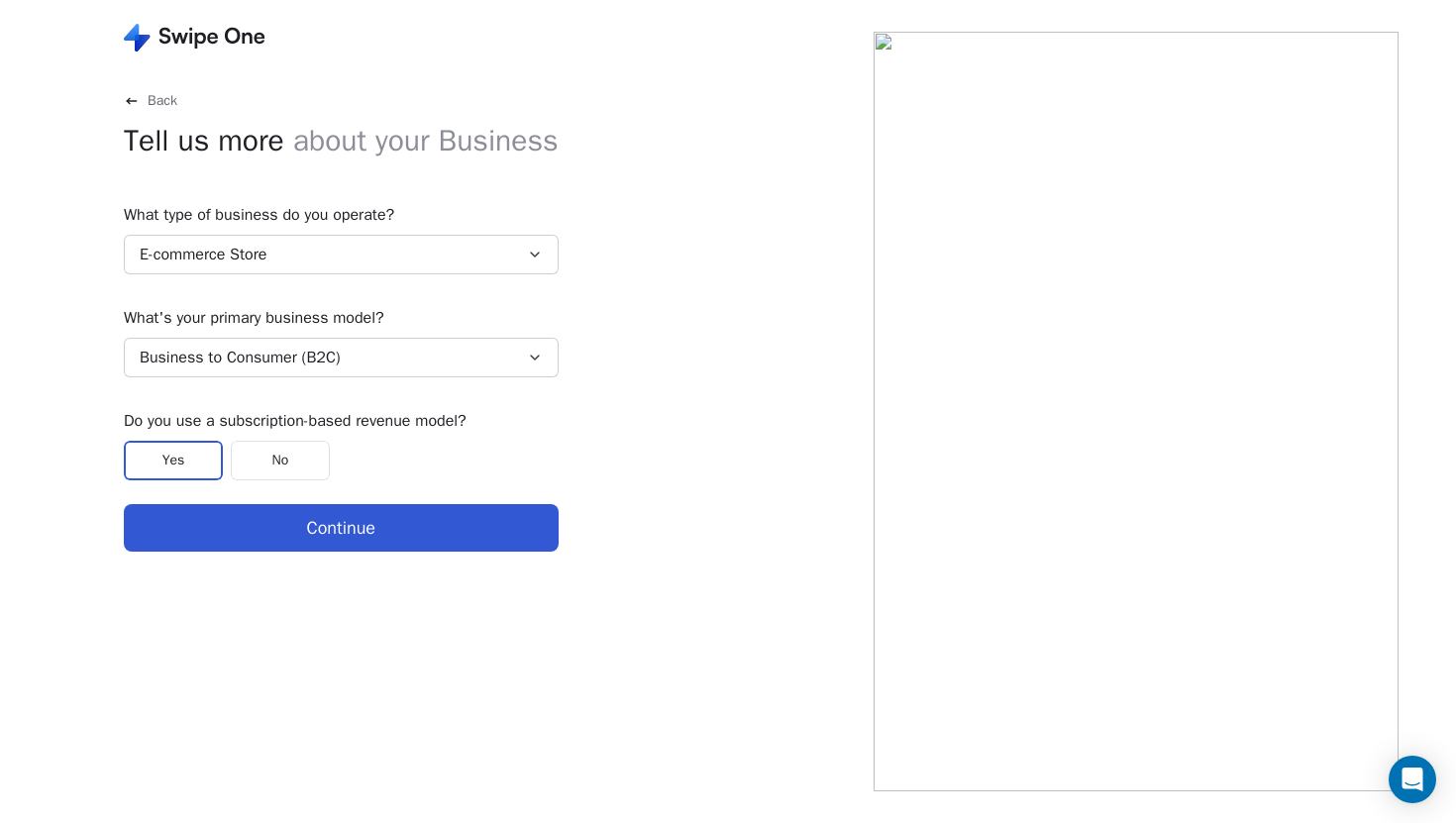 click on "No" at bounding box center (280, 461) 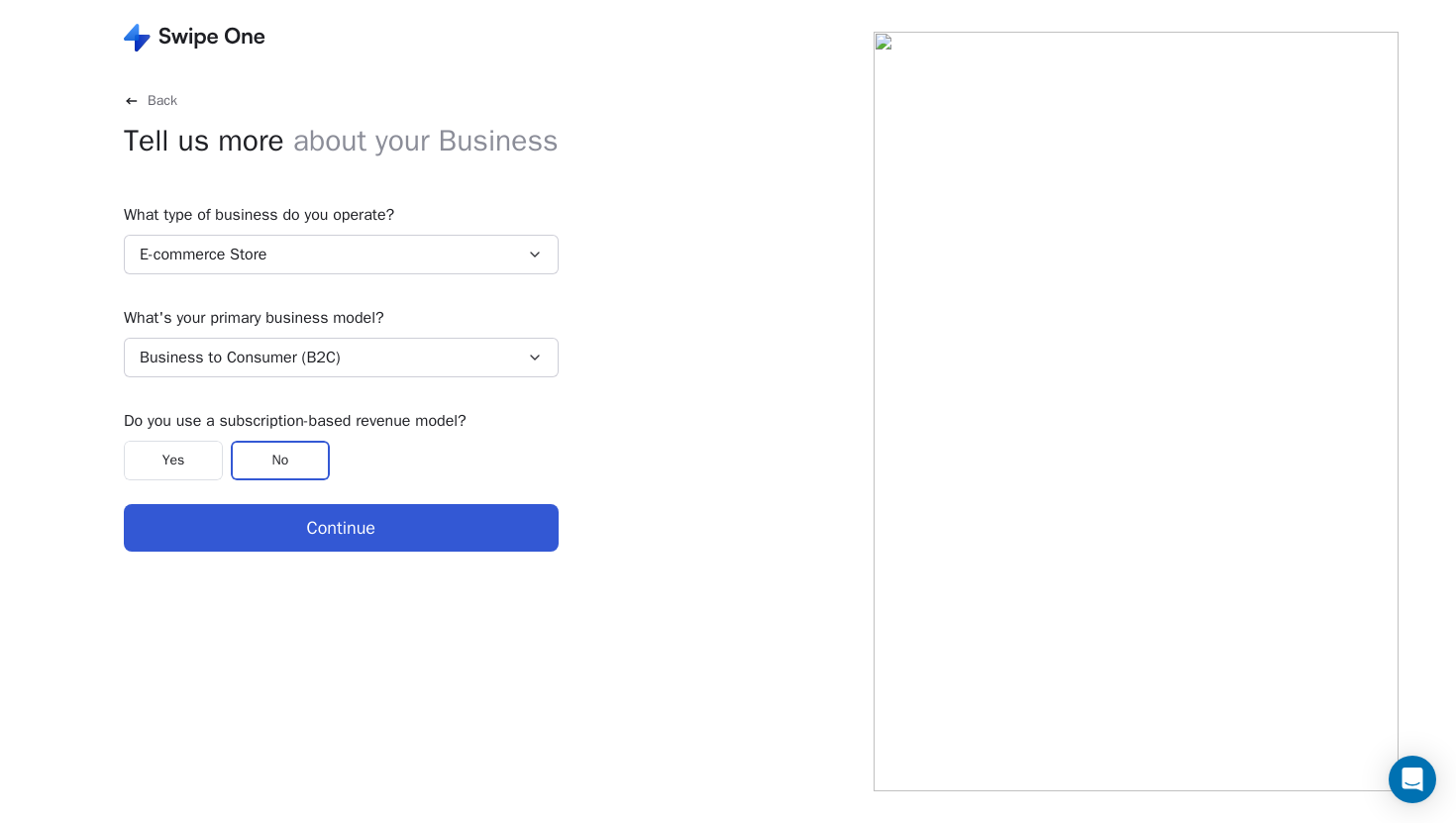 click on "Continue" at bounding box center (341, 528) 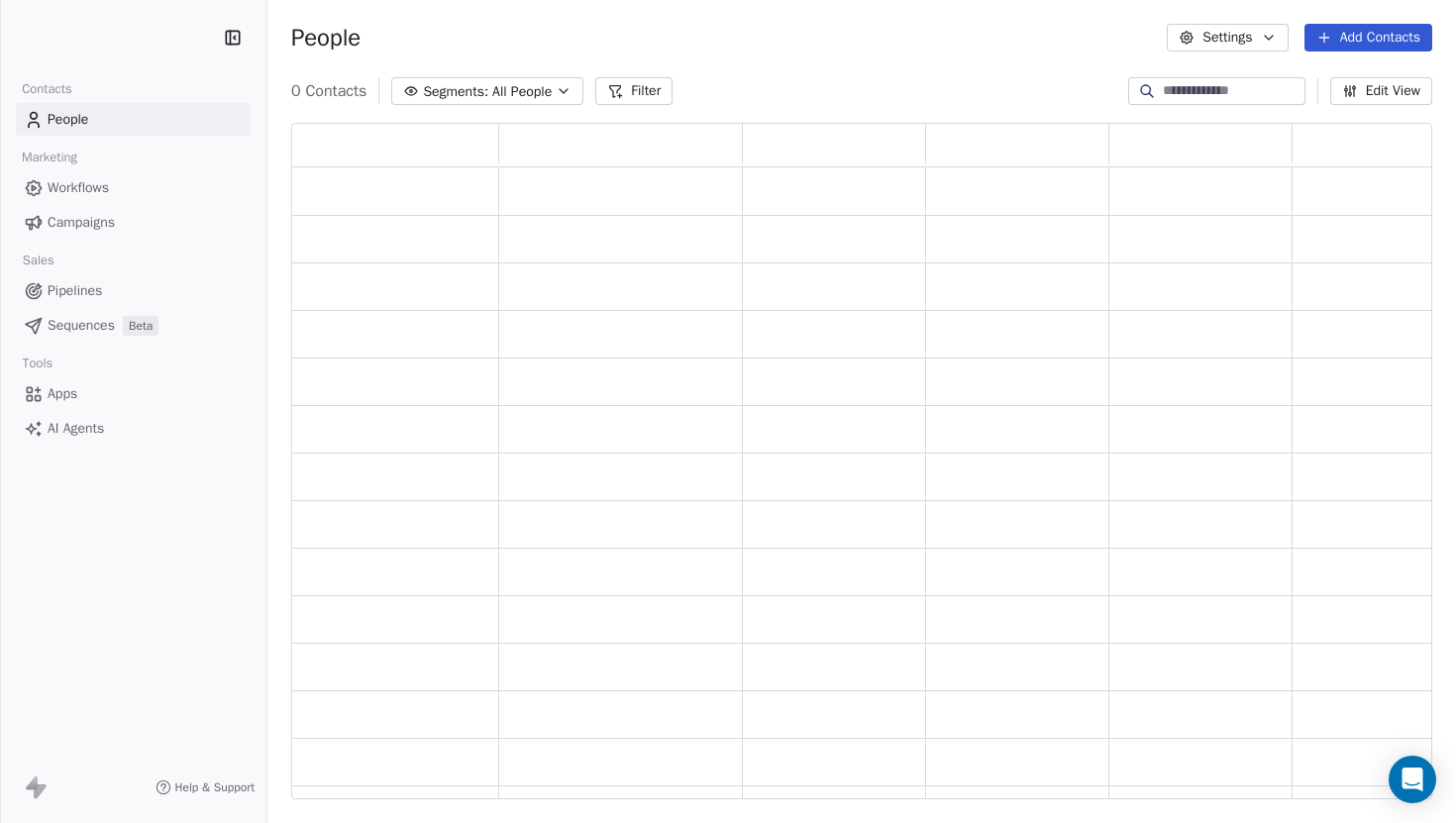 scroll, scrollTop: 0, scrollLeft: 1, axis: horizontal 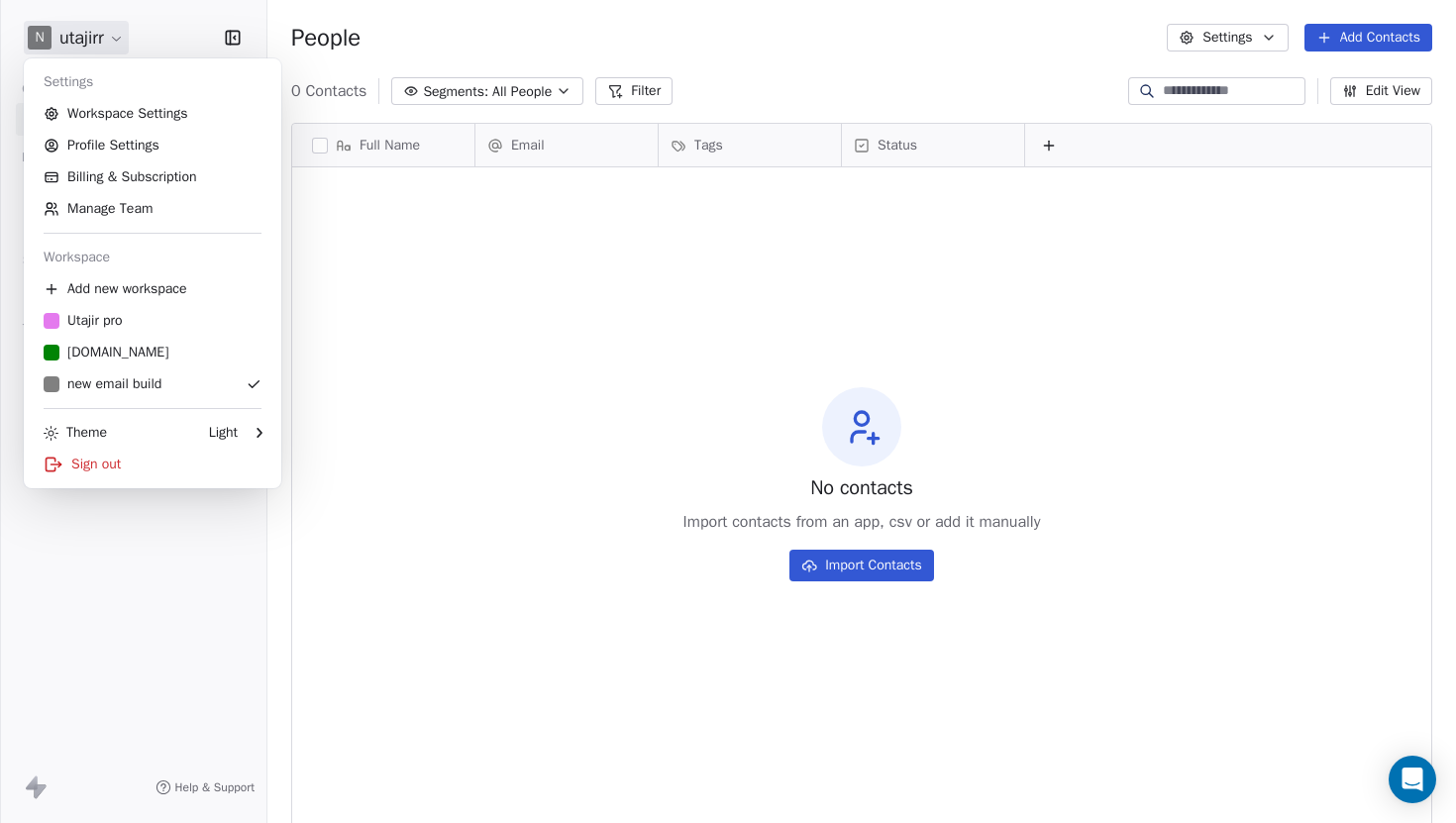 click on "n utajirr Contacts People Marketing Workflows Campaigns Sales Sequences Beta Tools Apps AI Agents Help & Support People Settings  Add Contacts 0 Contacts Segments: All People Filter  Edit View Tag Add to Sequence Export Full Name Email Tags Status
To pick up a draggable item, press the space bar.
While dragging, use the arrow keys to move the item.
Press space again to drop the item in its new position, or press escape to cancel.
No contacts Import contacts from an app, csv or add it manually   Import Contacts
Settings Workspace Settings Profile Settings Billing & Subscription Manage Team   Workspace Add new workspace Utajir pro [DOMAIN_NAME] new email build Theme Light Sign out" at bounding box center [728, 411] 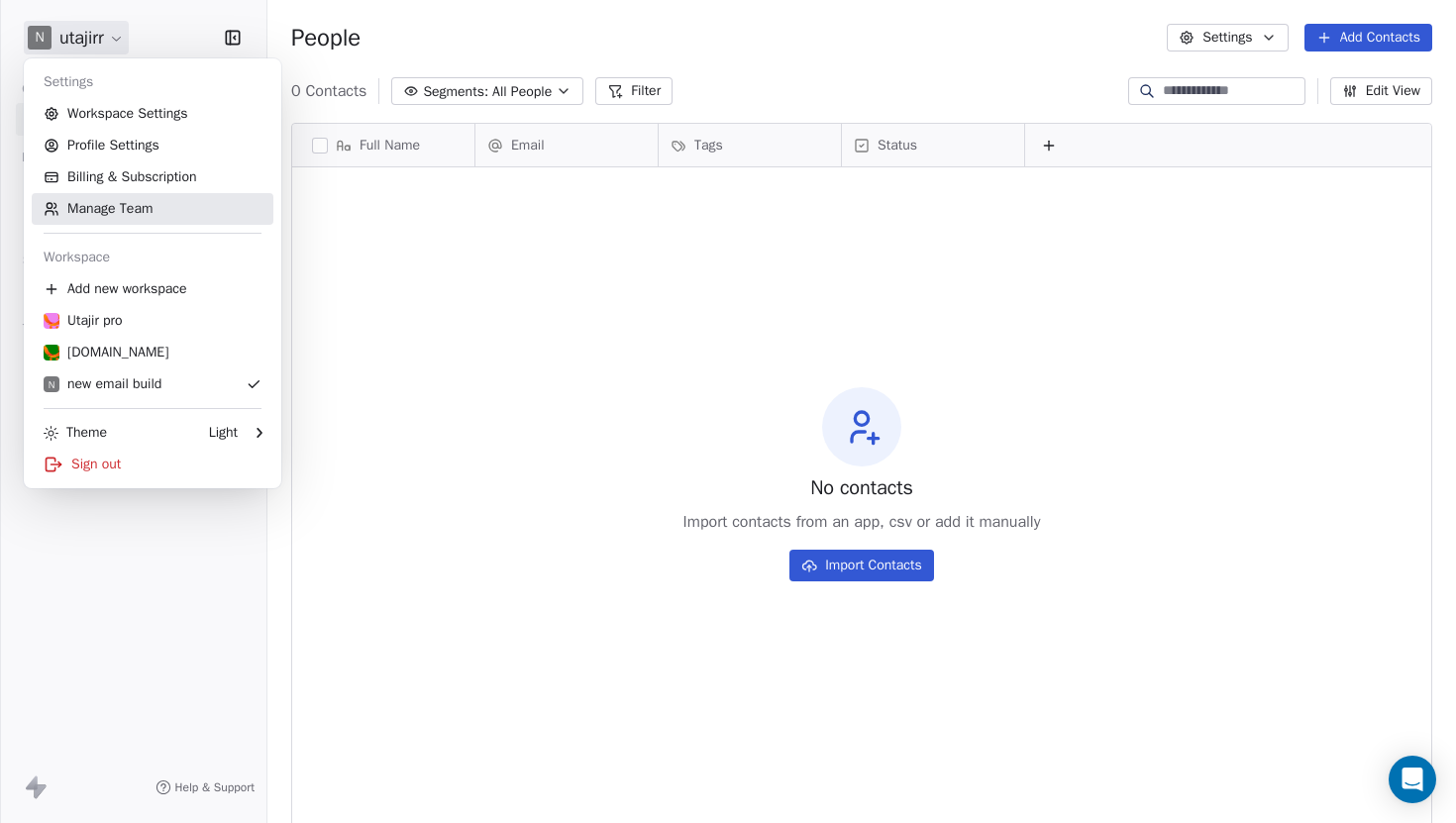 click on "Manage Team" at bounding box center [153, 209] 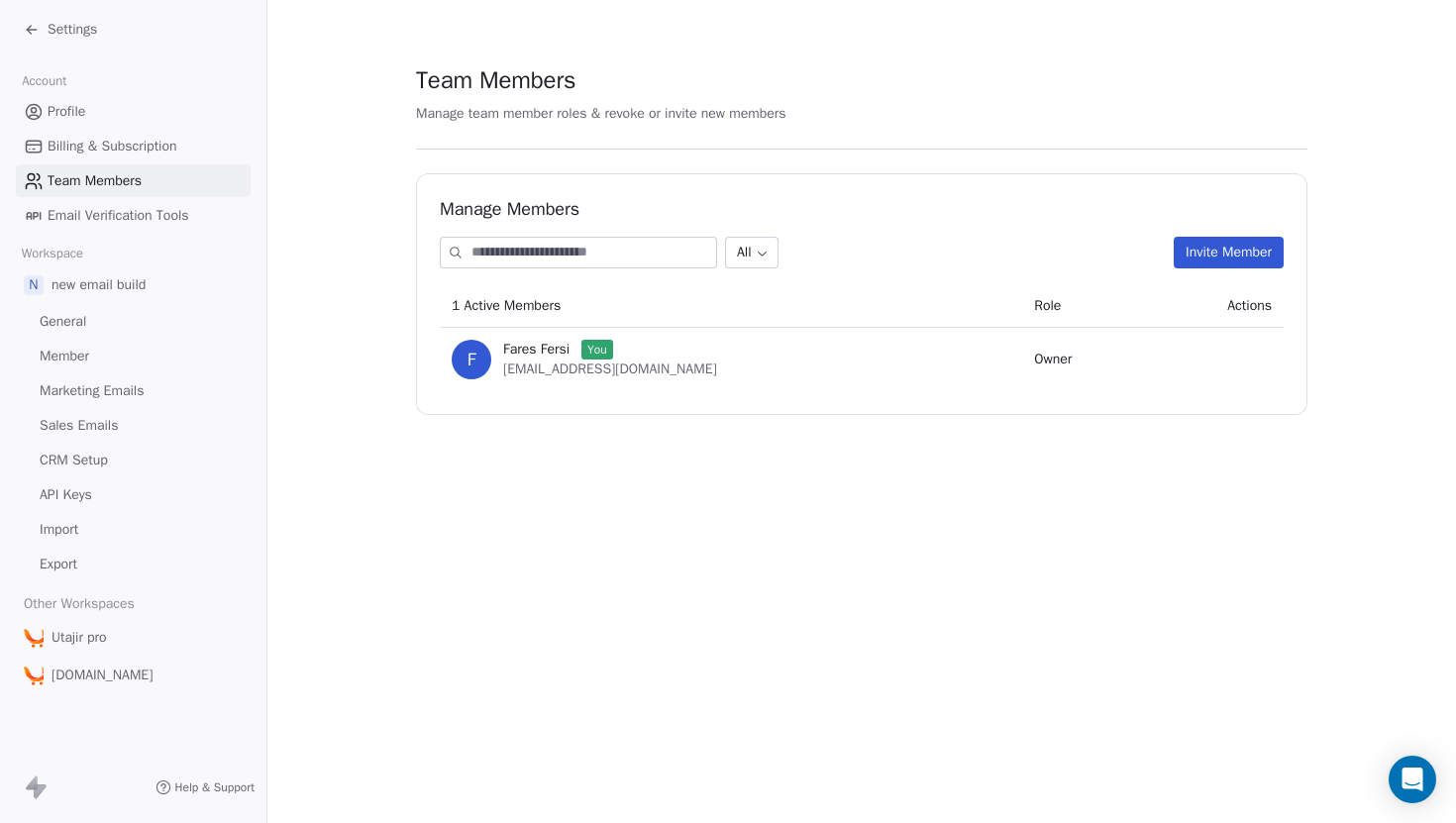 click on "Invite Member" at bounding box center [1228, 253] 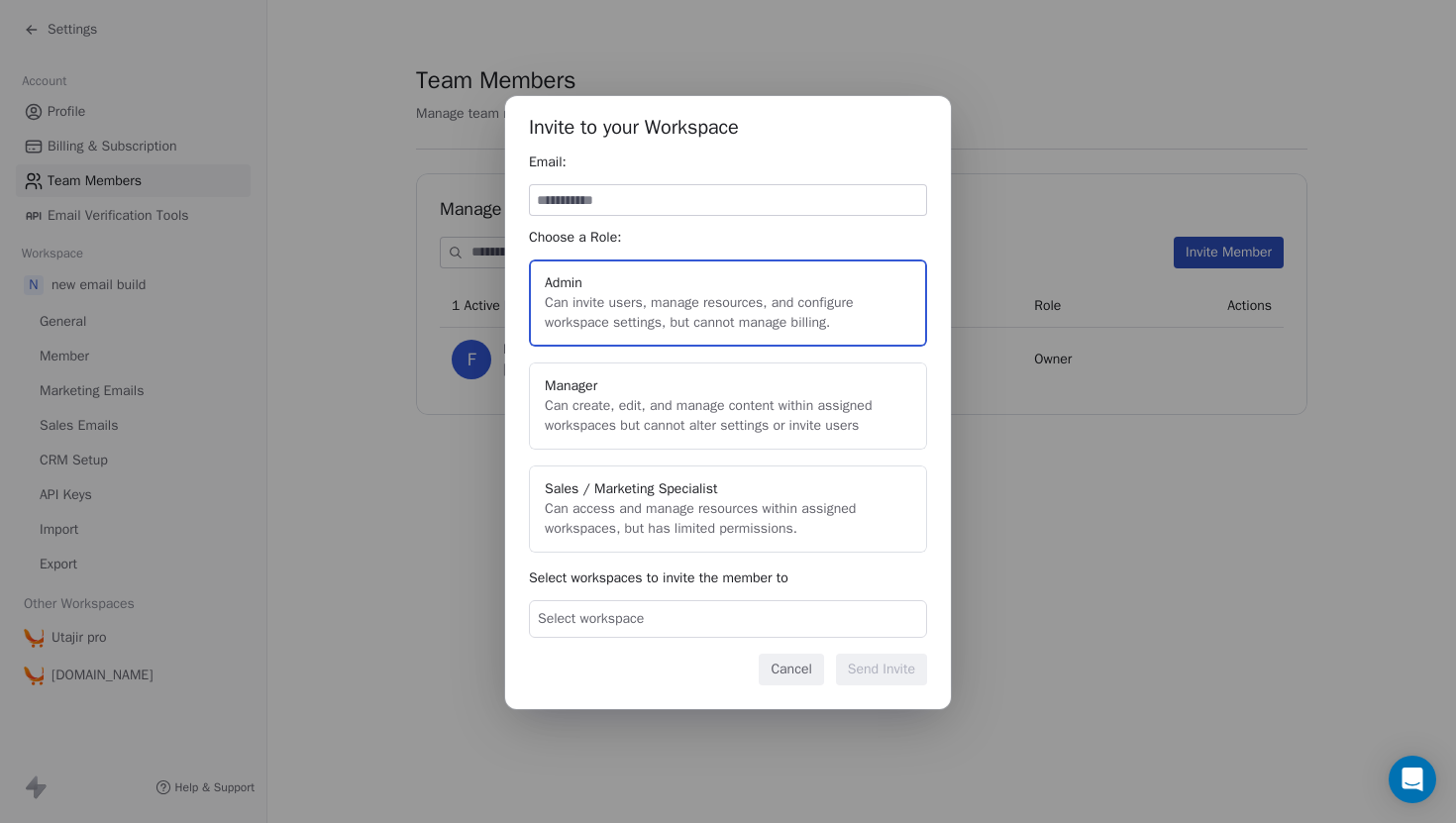 type on "******" 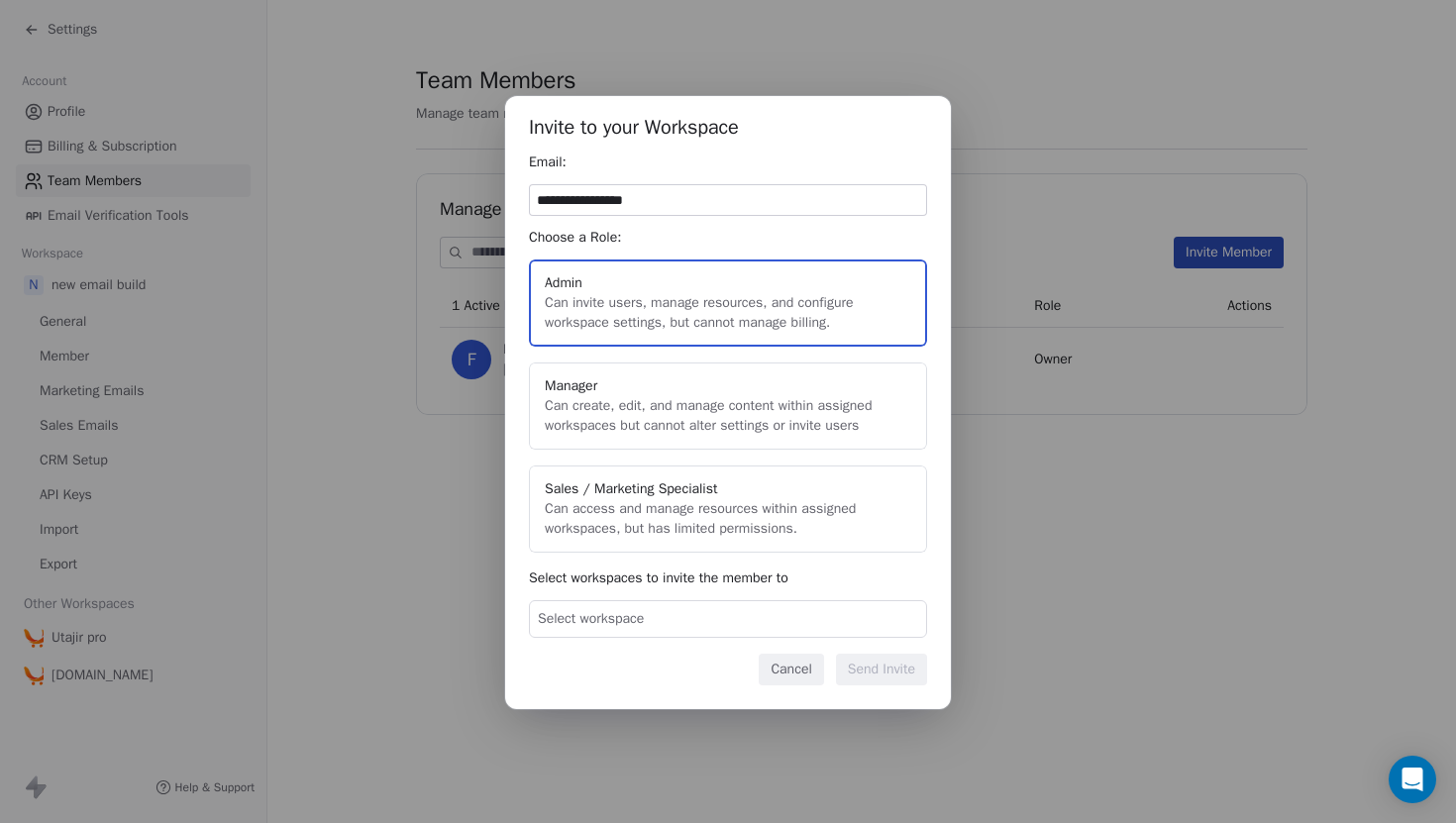 type on "**********" 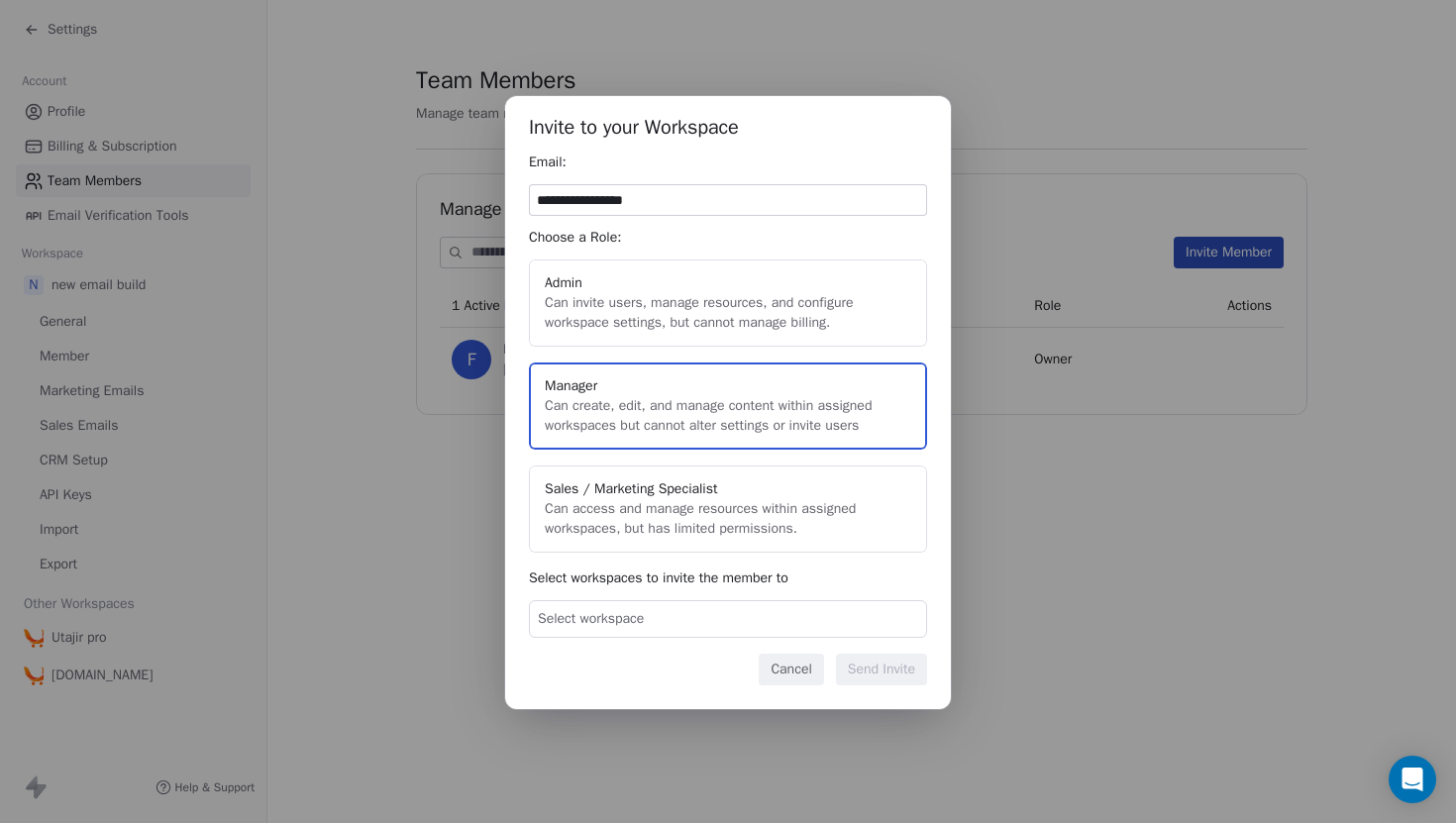 click on "Select workspace" at bounding box center [728, 619] 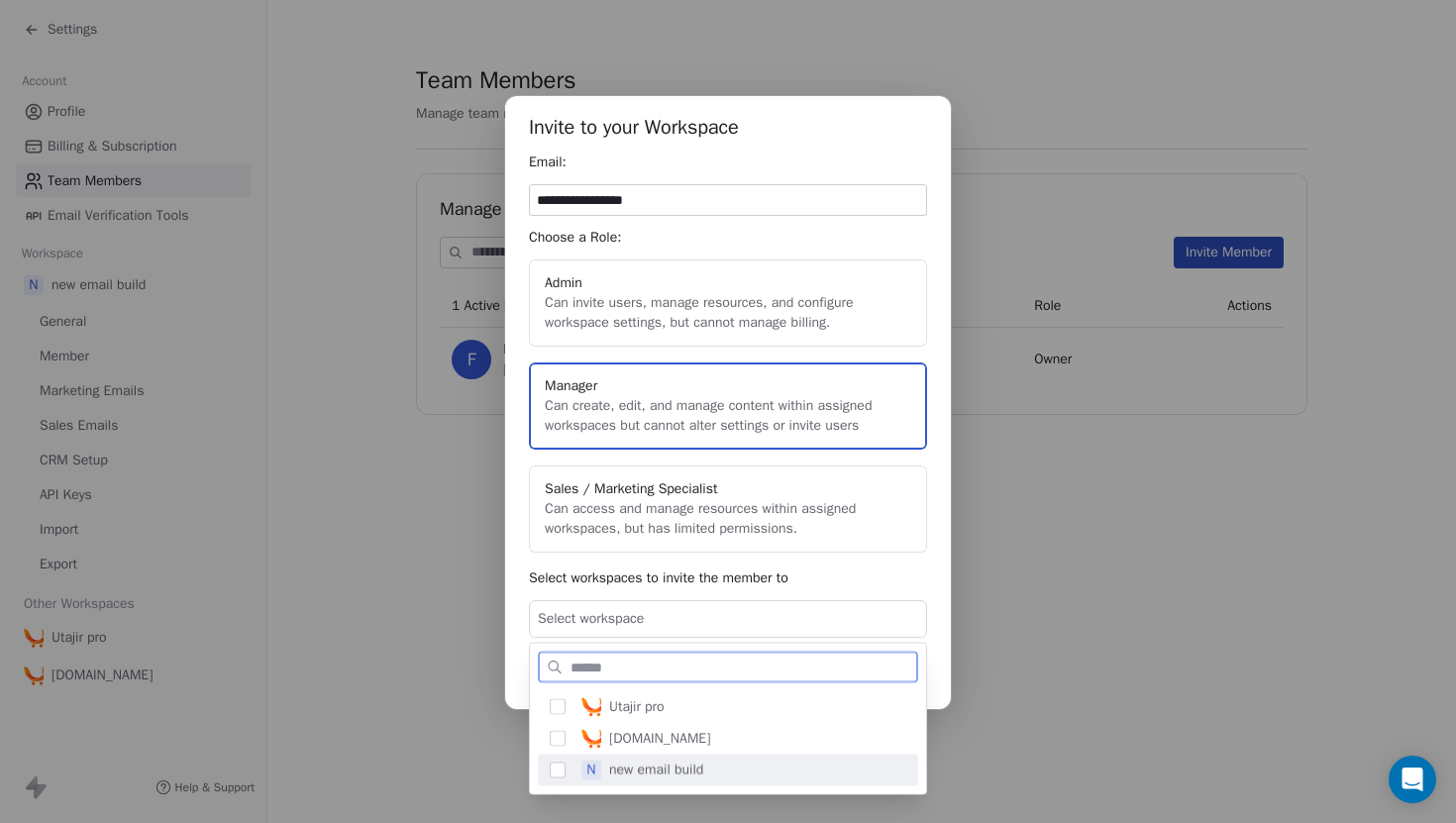 click on "n new email build" at bounding box center [740, 771] 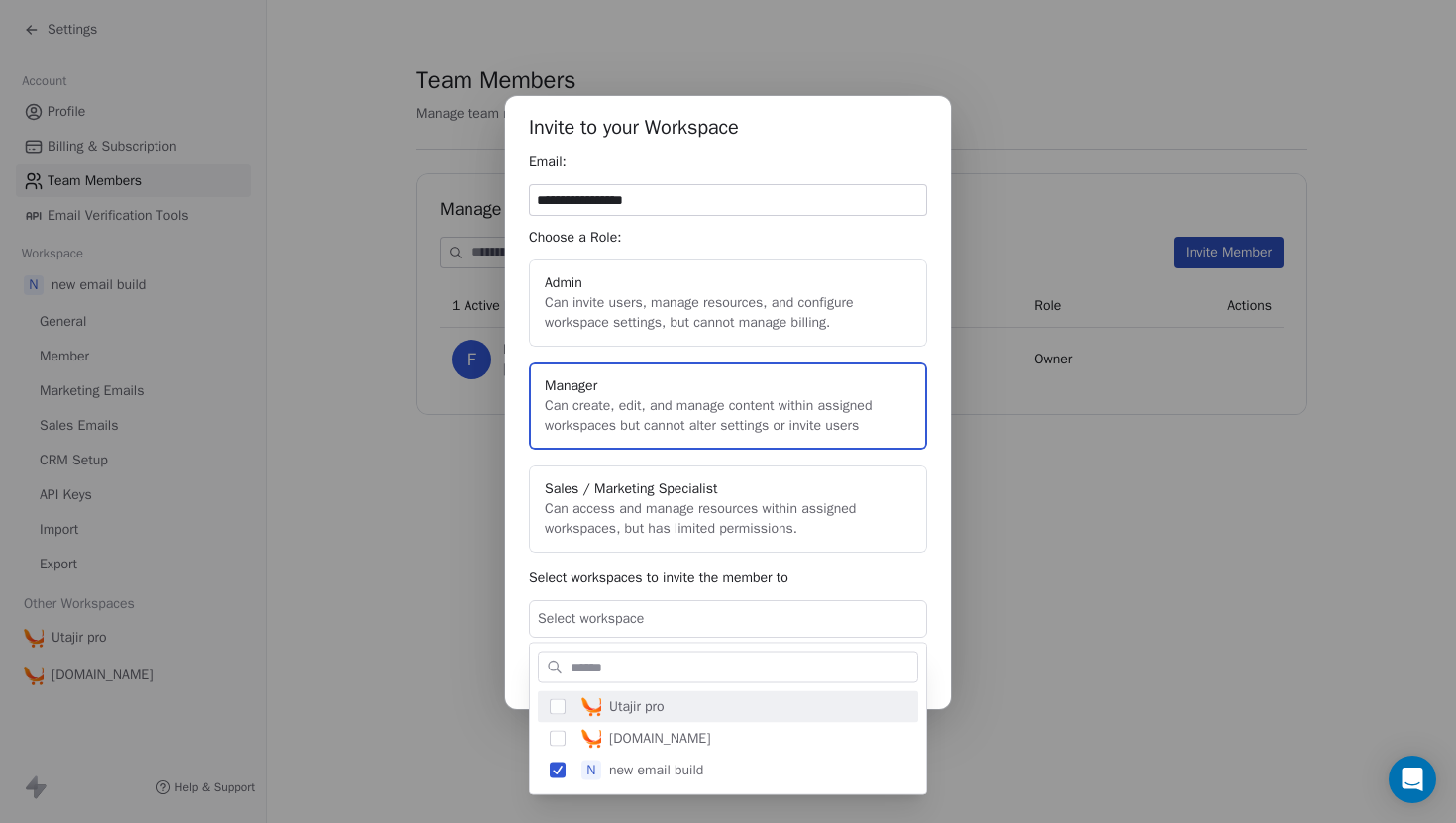 click on "**********" at bounding box center (728, 411) 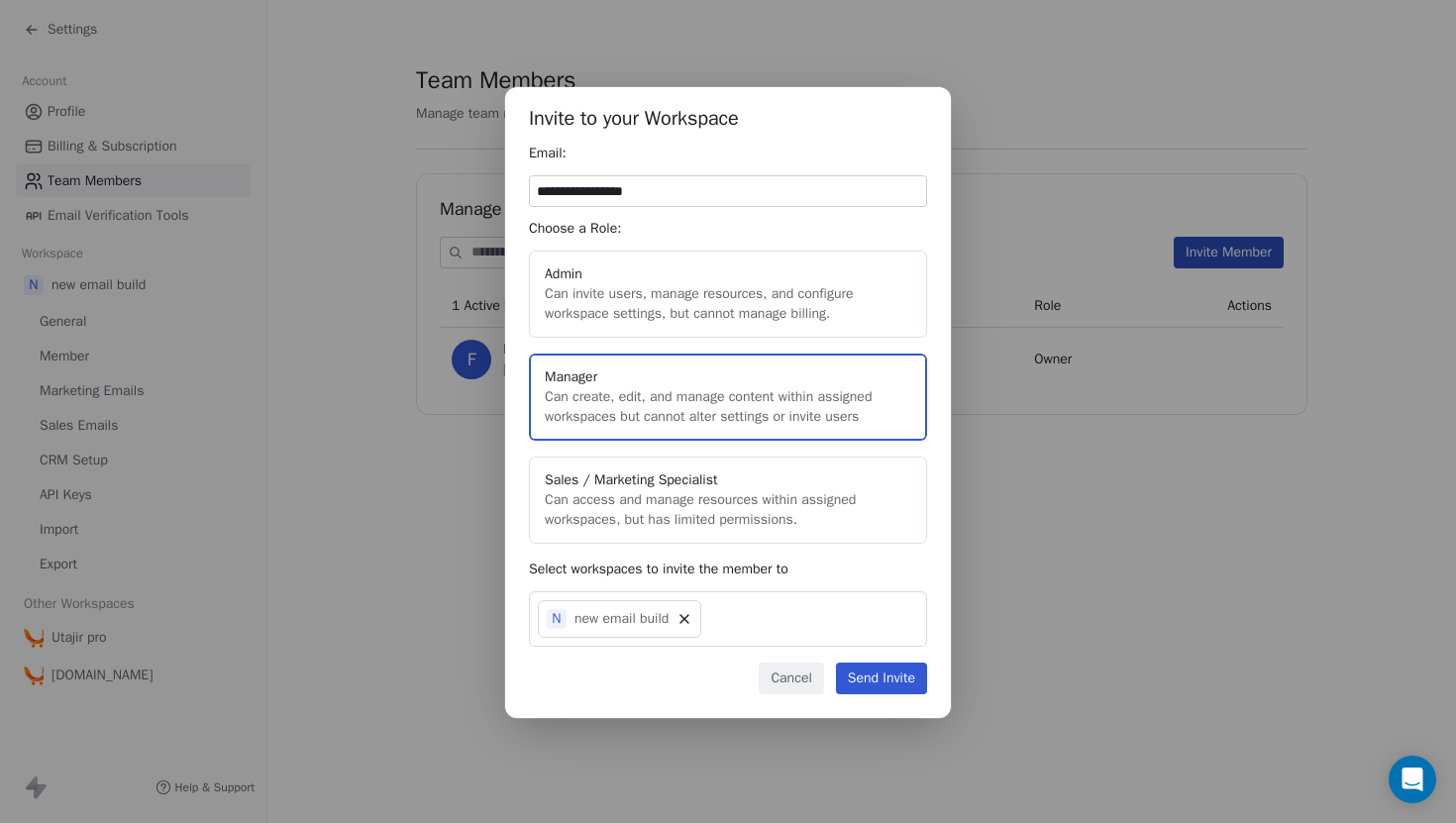 click on "Send Invite" at bounding box center [882, 678] 